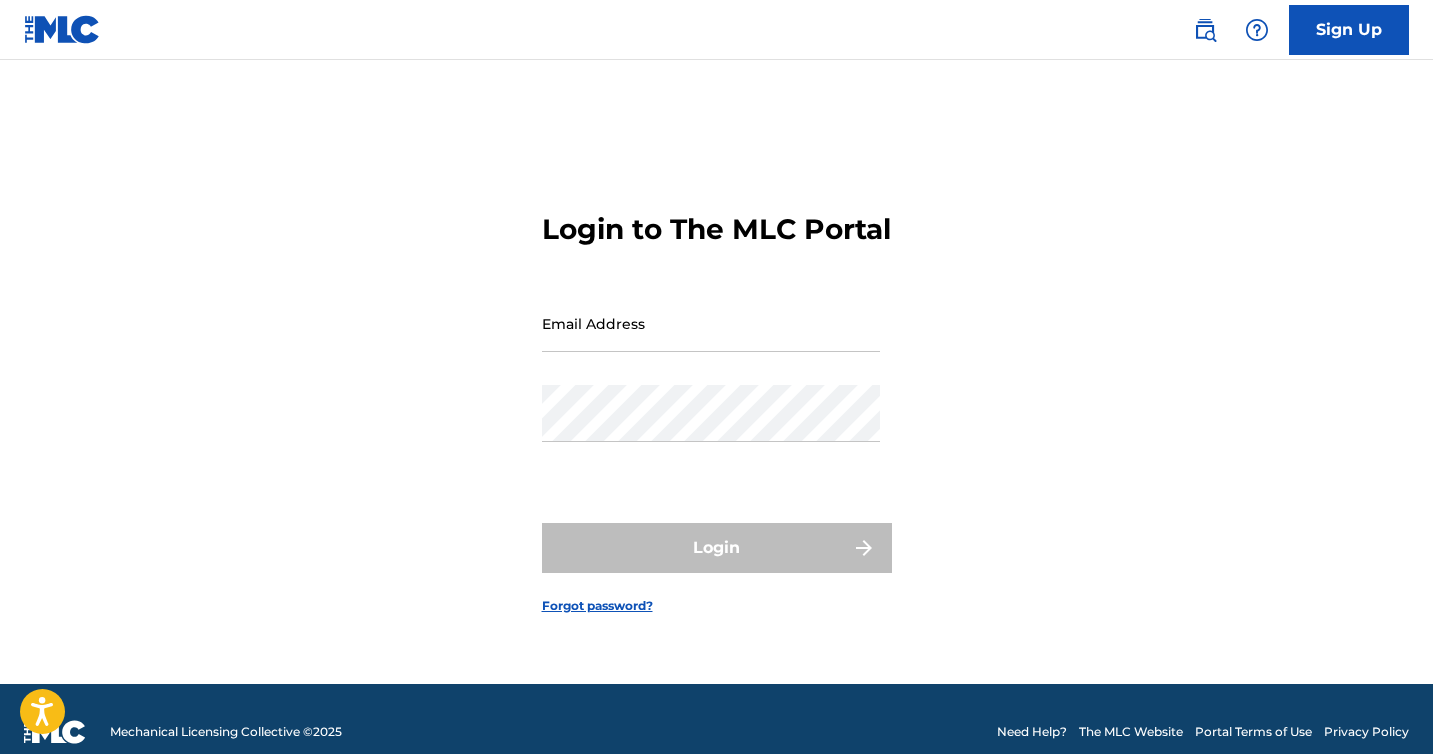 scroll, scrollTop: 0, scrollLeft: 0, axis: both 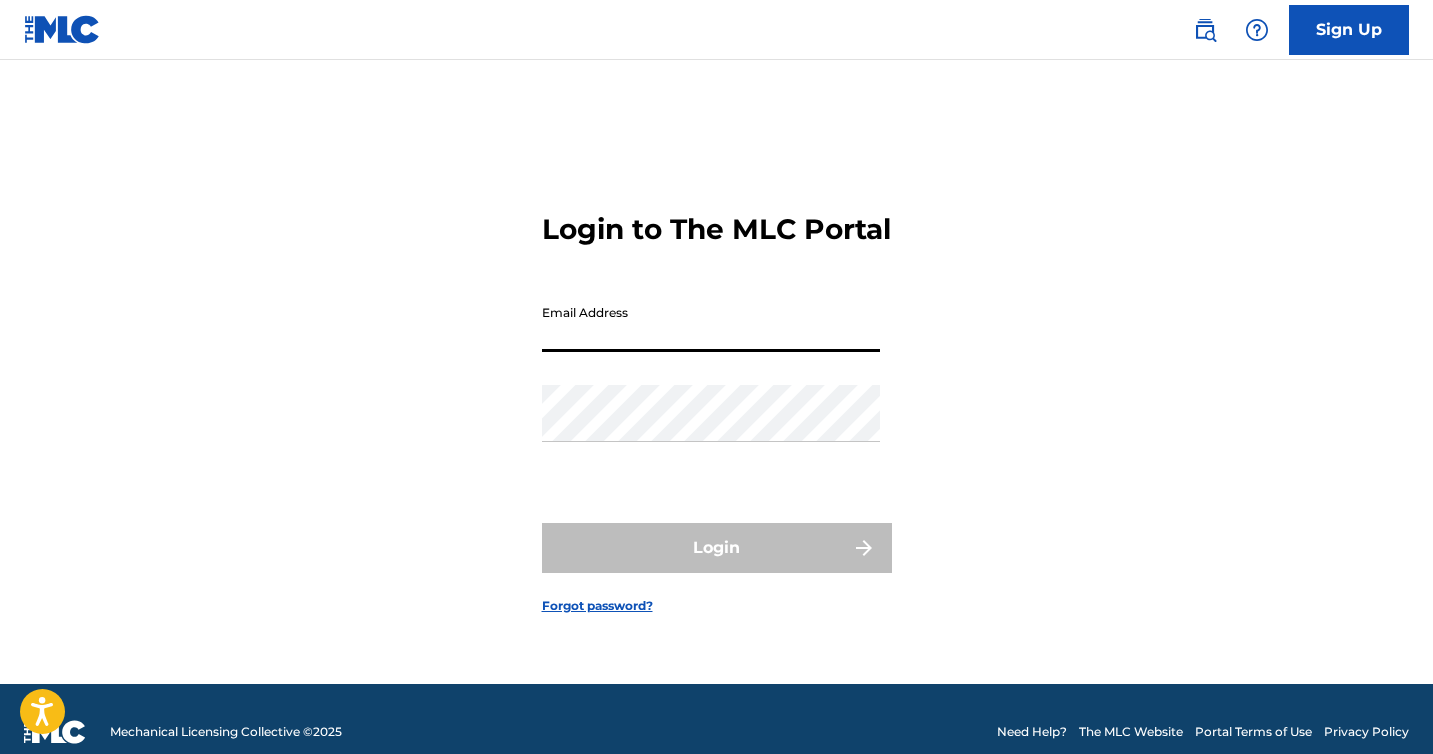 click on "Email Address" at bounding box center (711, 323) 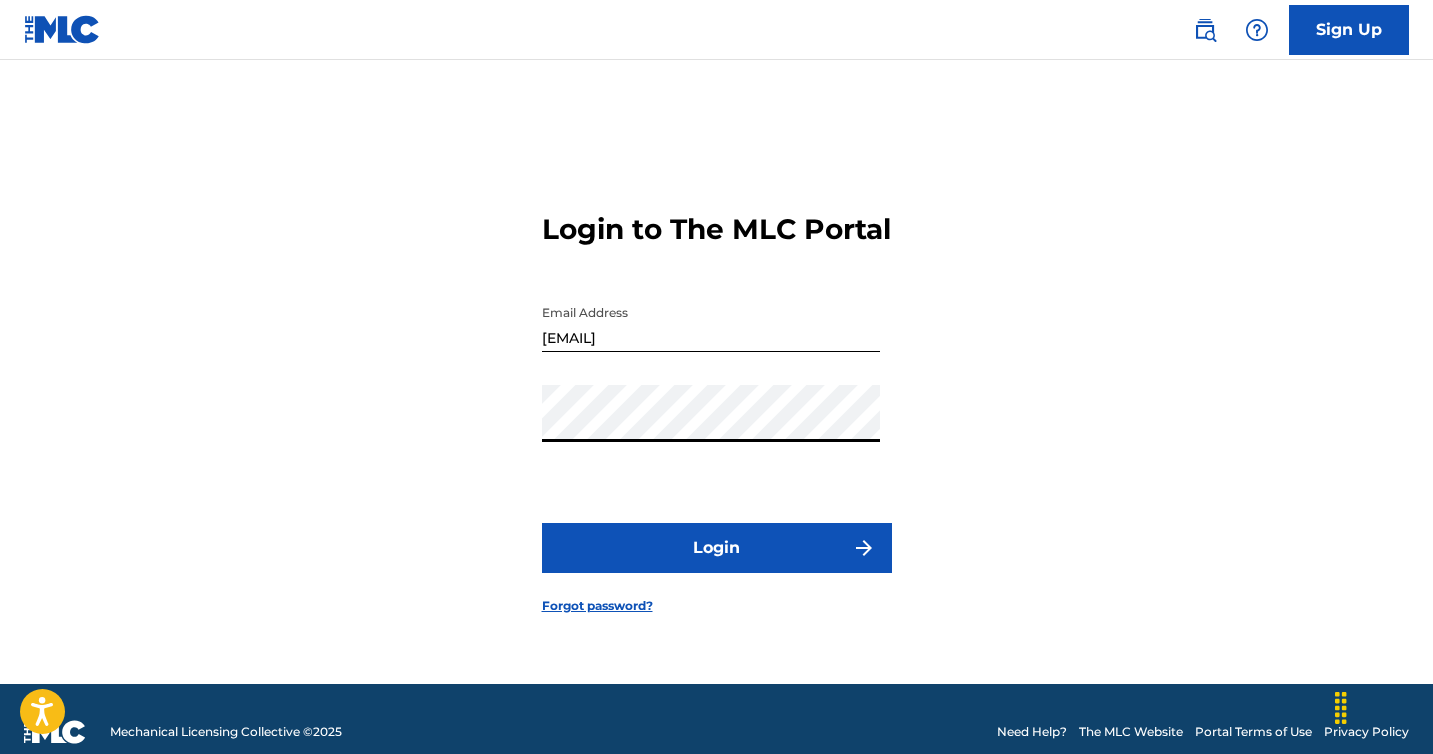 click on "Login" at bounding box center [717, 548] 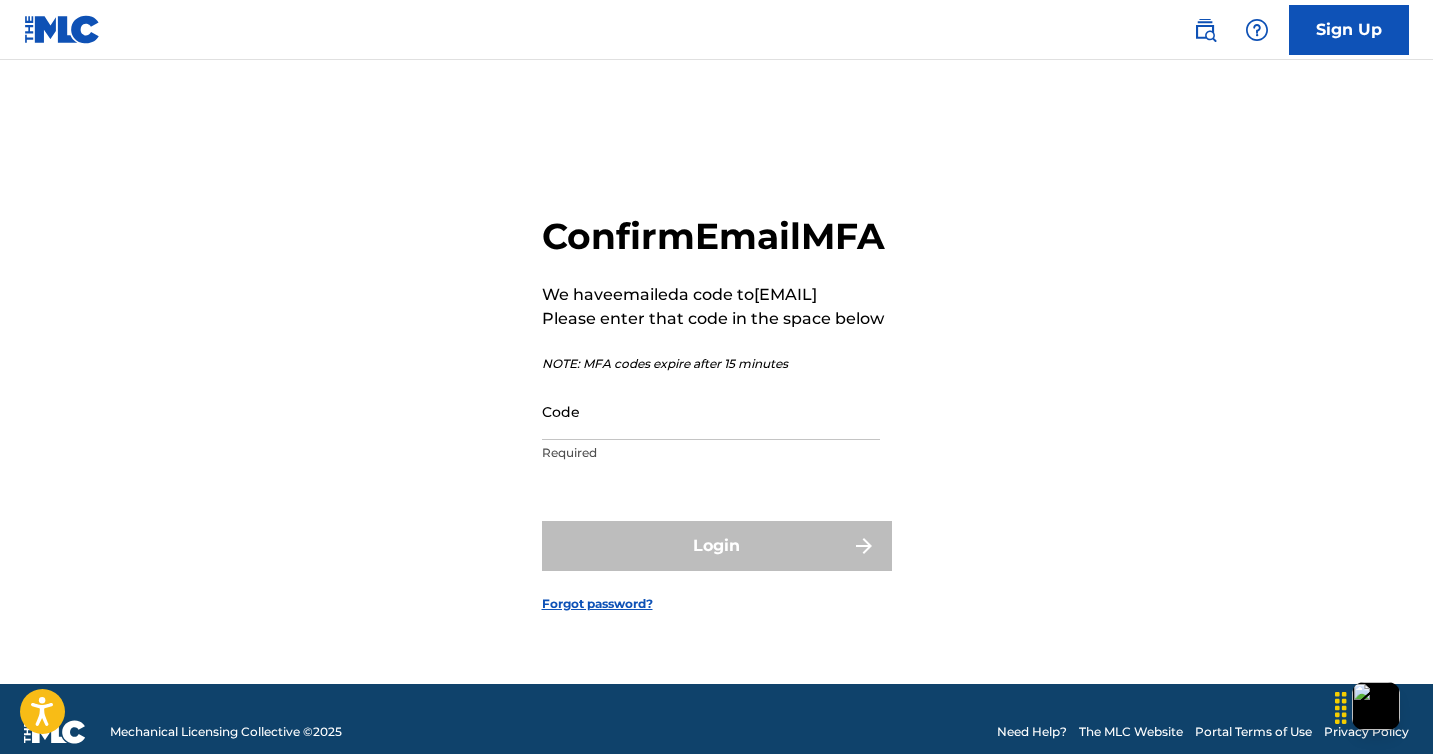 click on "Code" at bounding box center (711, 411) 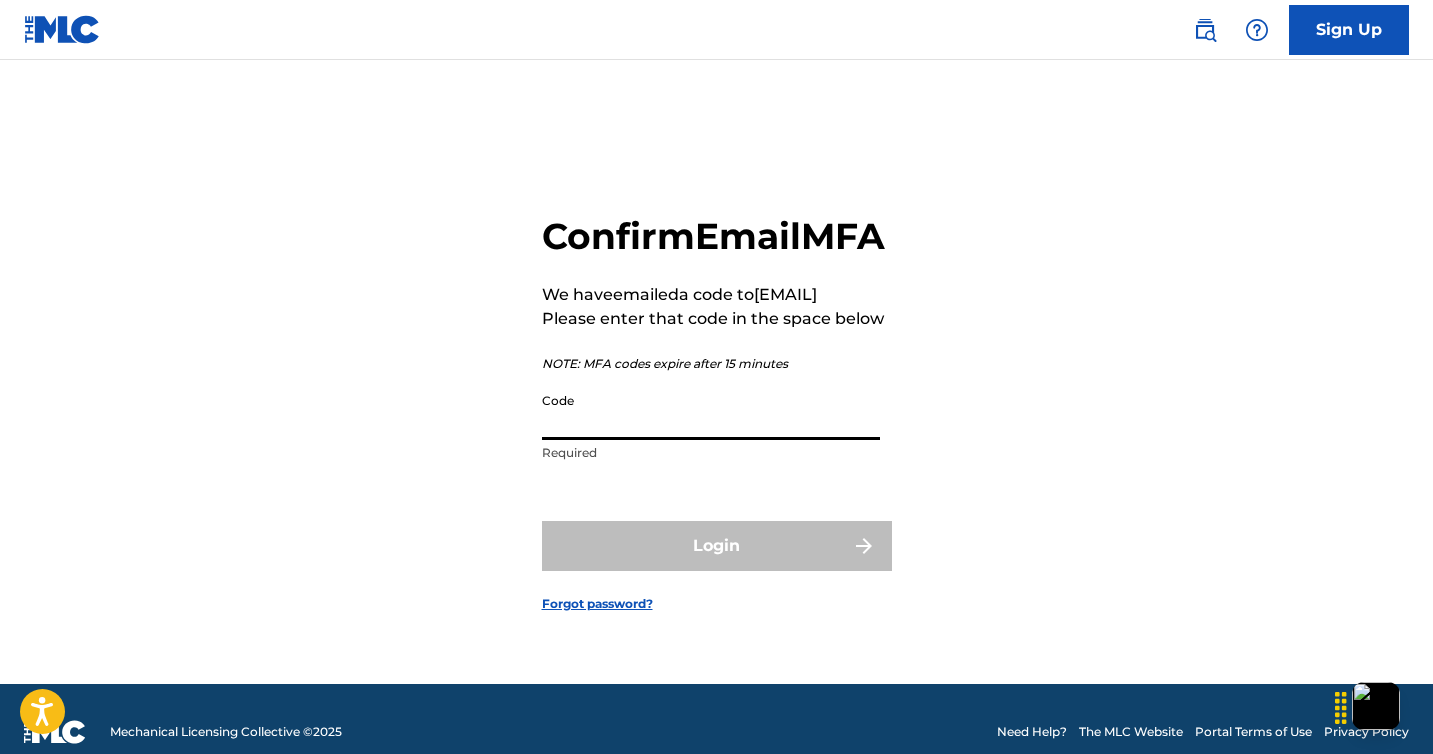 paste on "[NUMBER]" 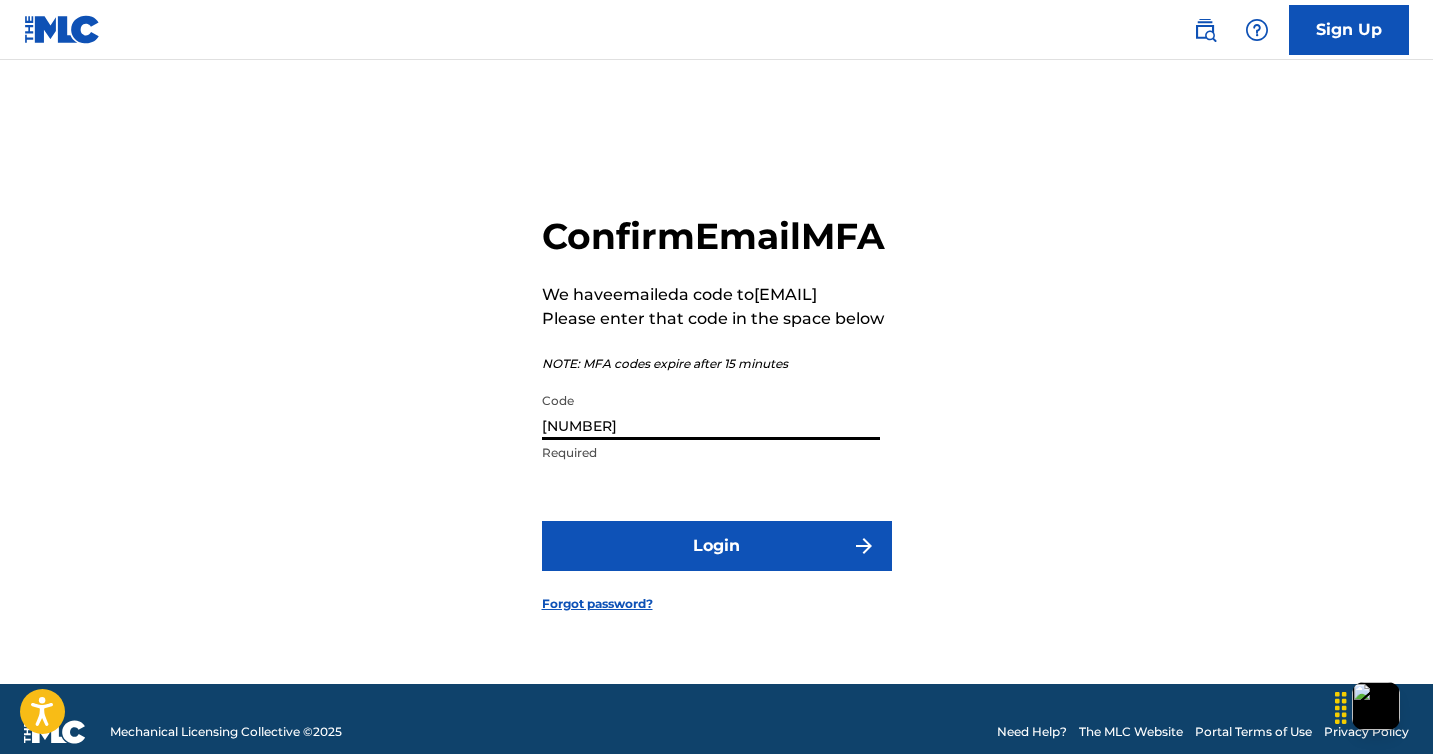 type on "[NUMBER]" 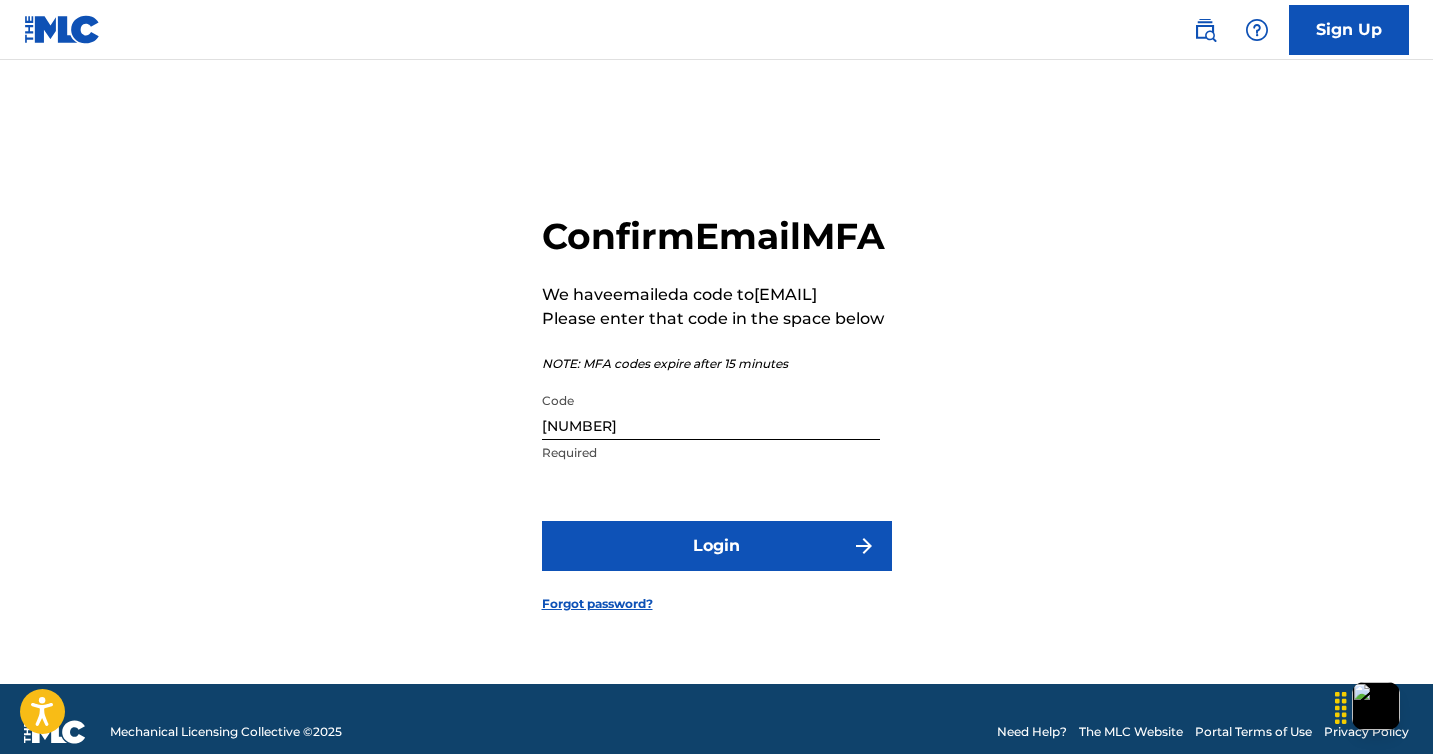 click on "Confirm  Email   MFA We have  emailed   a code to  [EMAIL] Please enter that code in the space below NOTE: MFA codes expire after 15 minutes Code [NUMBER] Required Login Forgot password?" at bounding box center (717, 397) 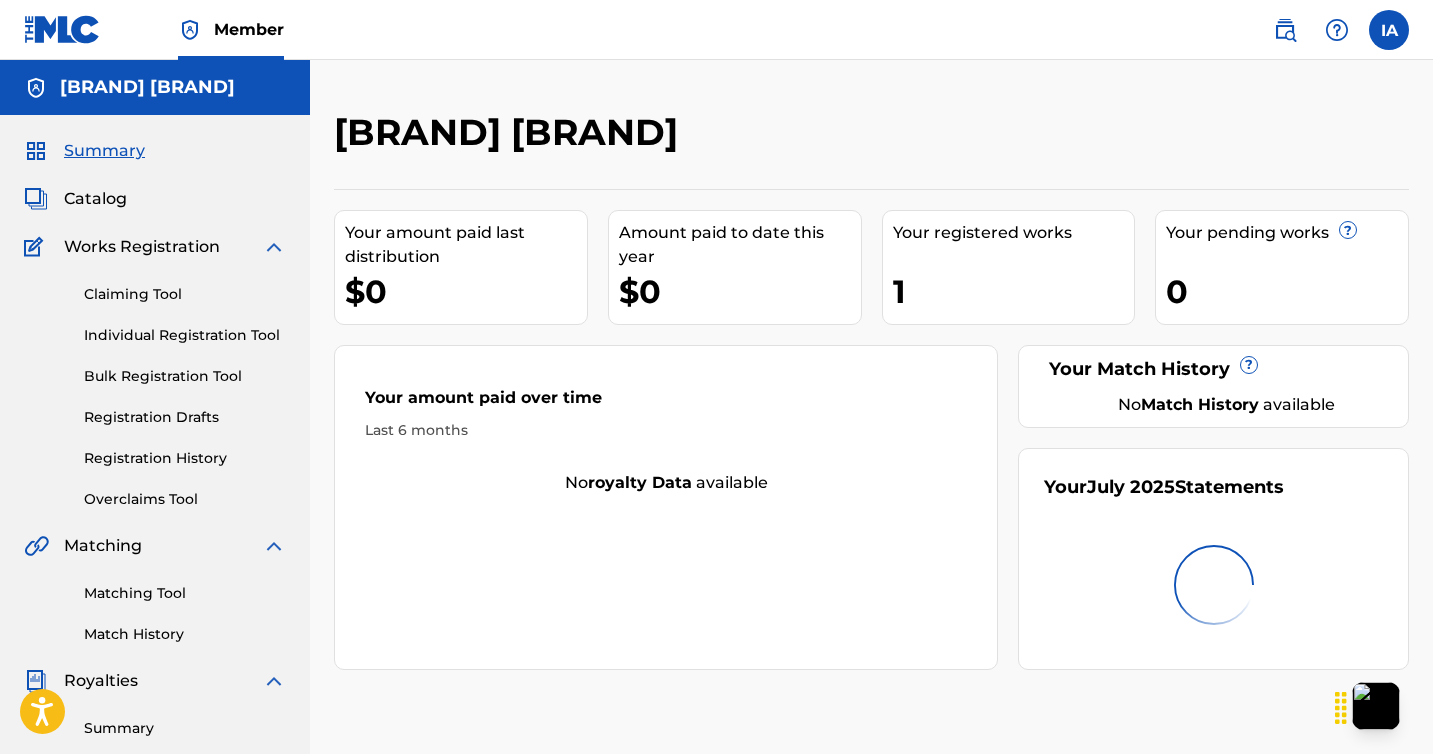 scroll, scrollTop: 0, scrollLeft: 0, axis: both 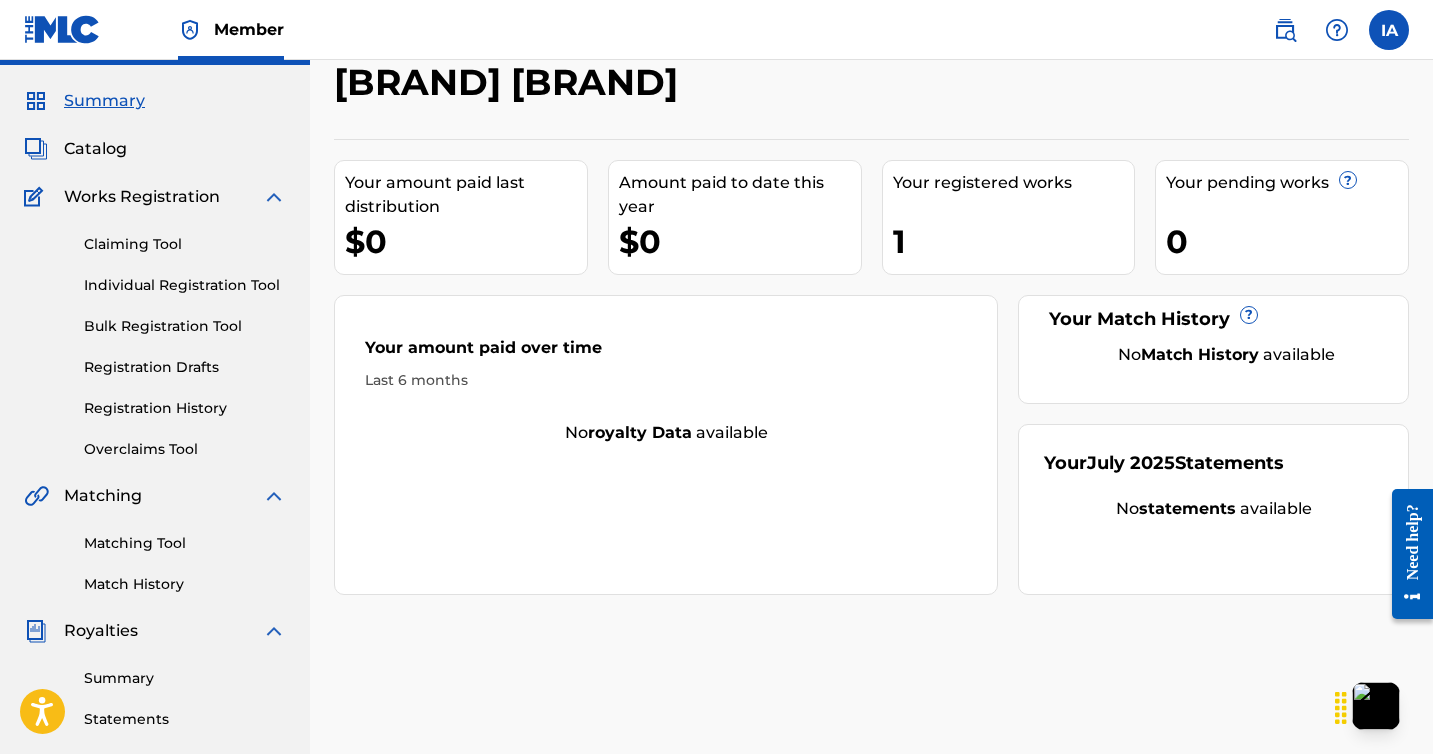 click on "Registration History" at bounding box center (185, 408) 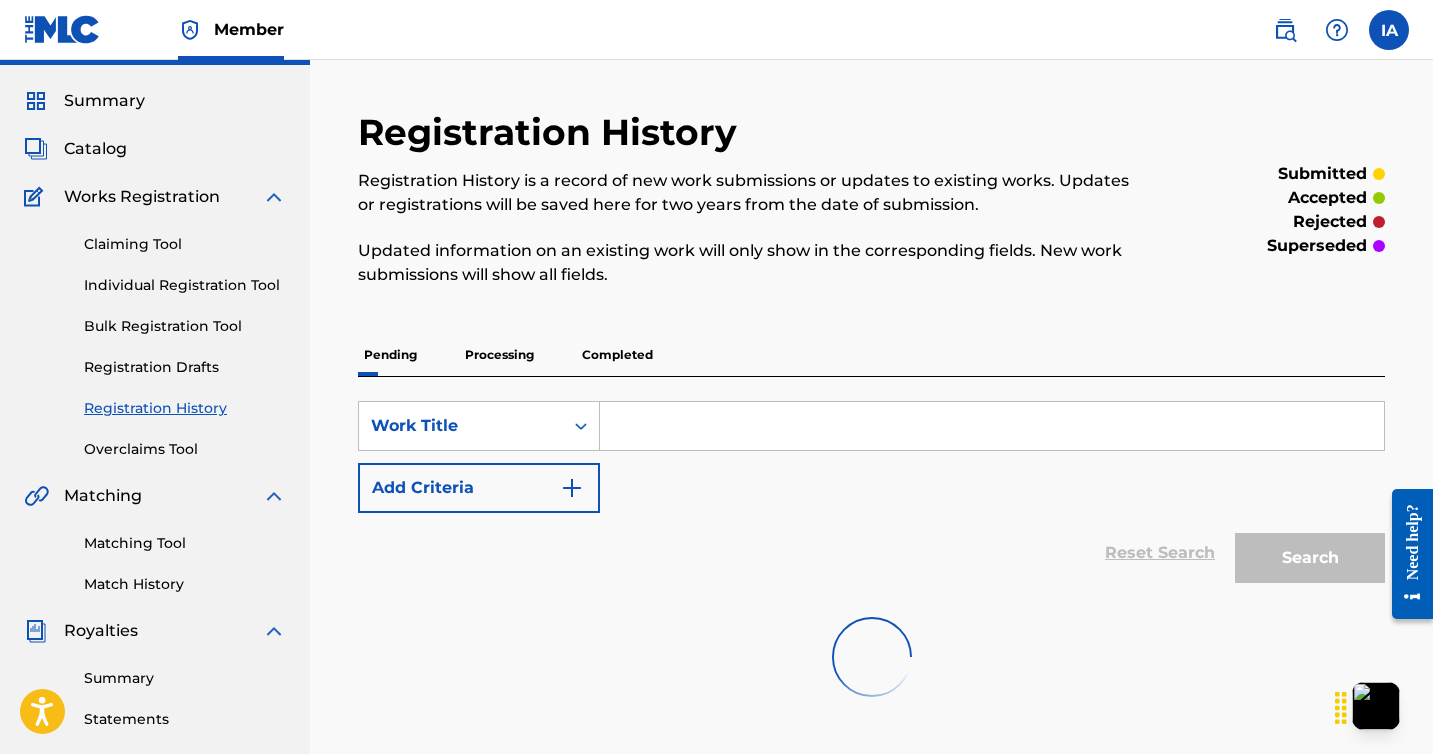 scroll, scrollTop: 0, scrollLeft: 0, axis: both 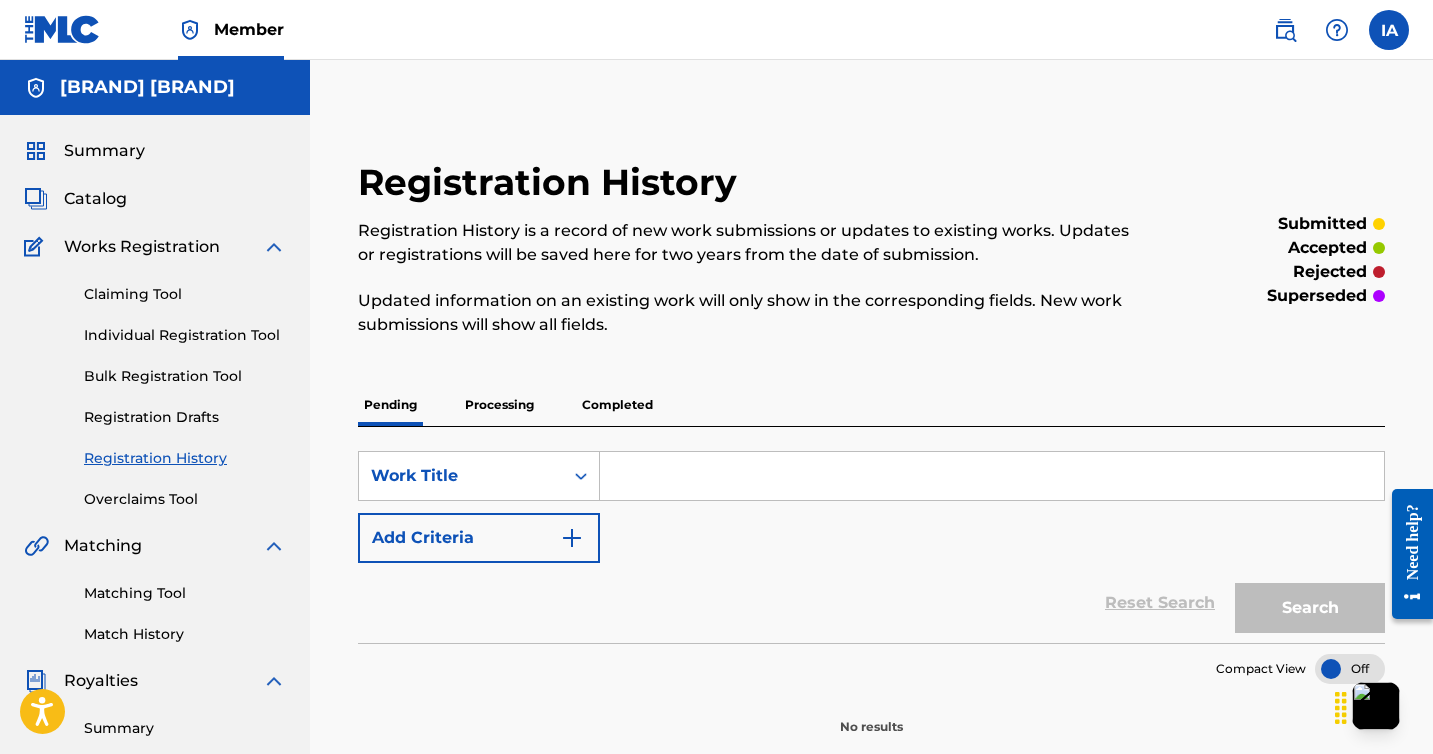 click on "Processing" at bounding box center (499, 405) 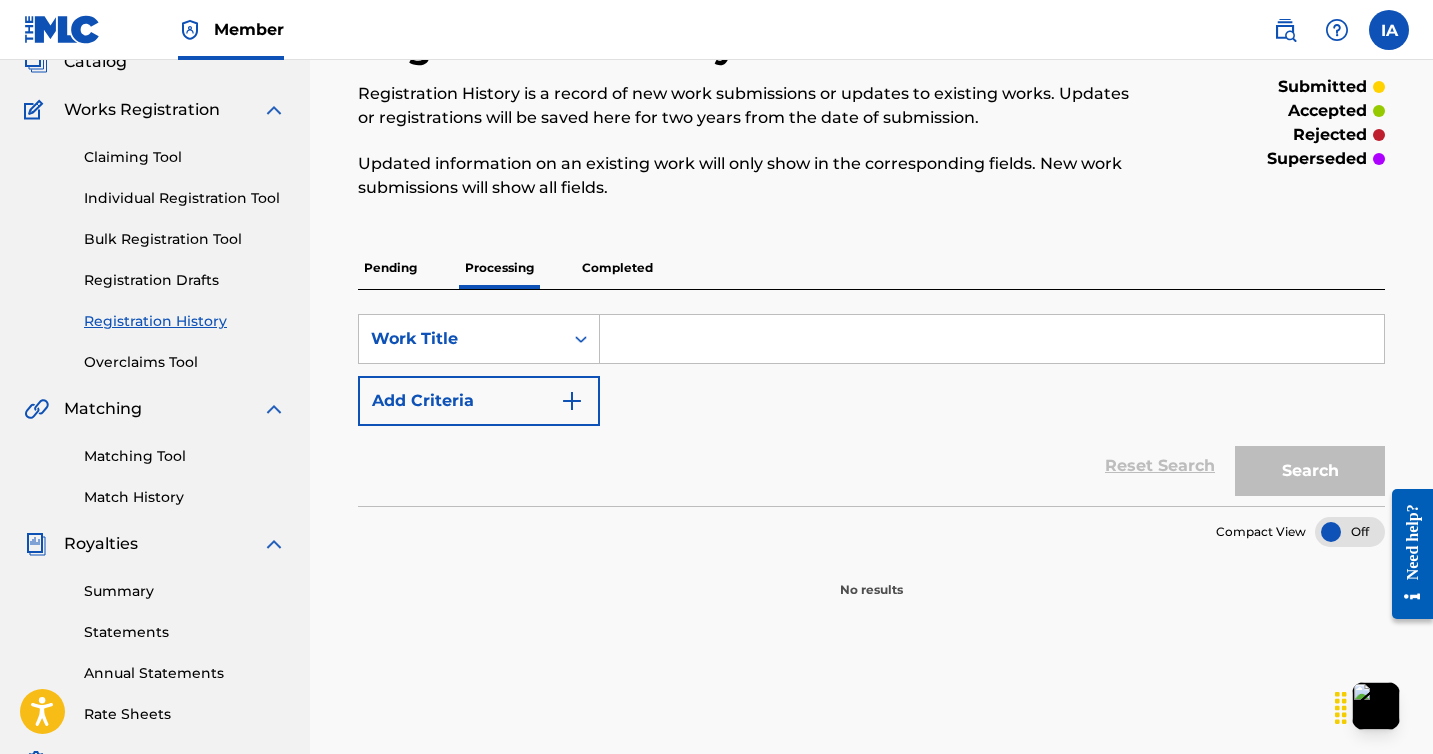 scroll, scrollTop: 138, scrollLeft: 0, axis: vertical 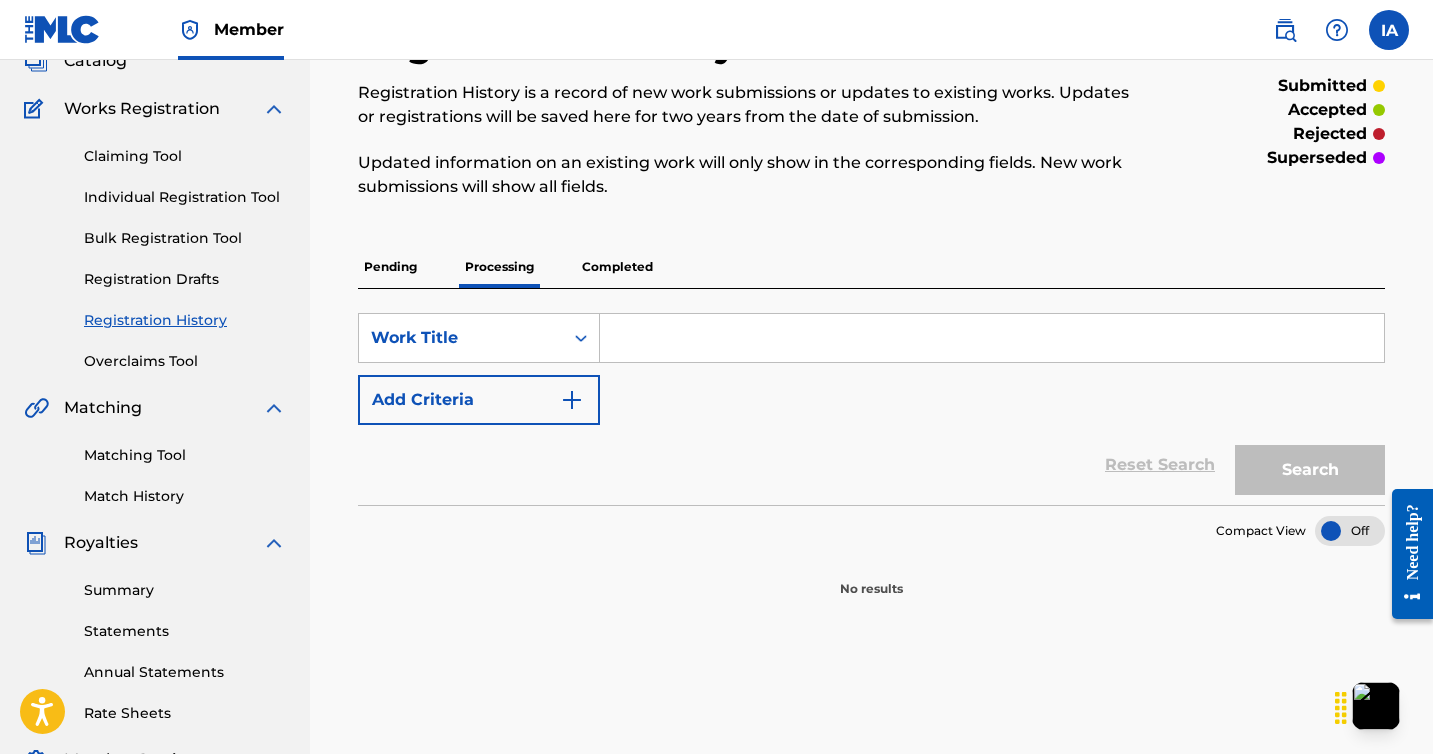 click on "Completed" at bounding box center [617, 267] 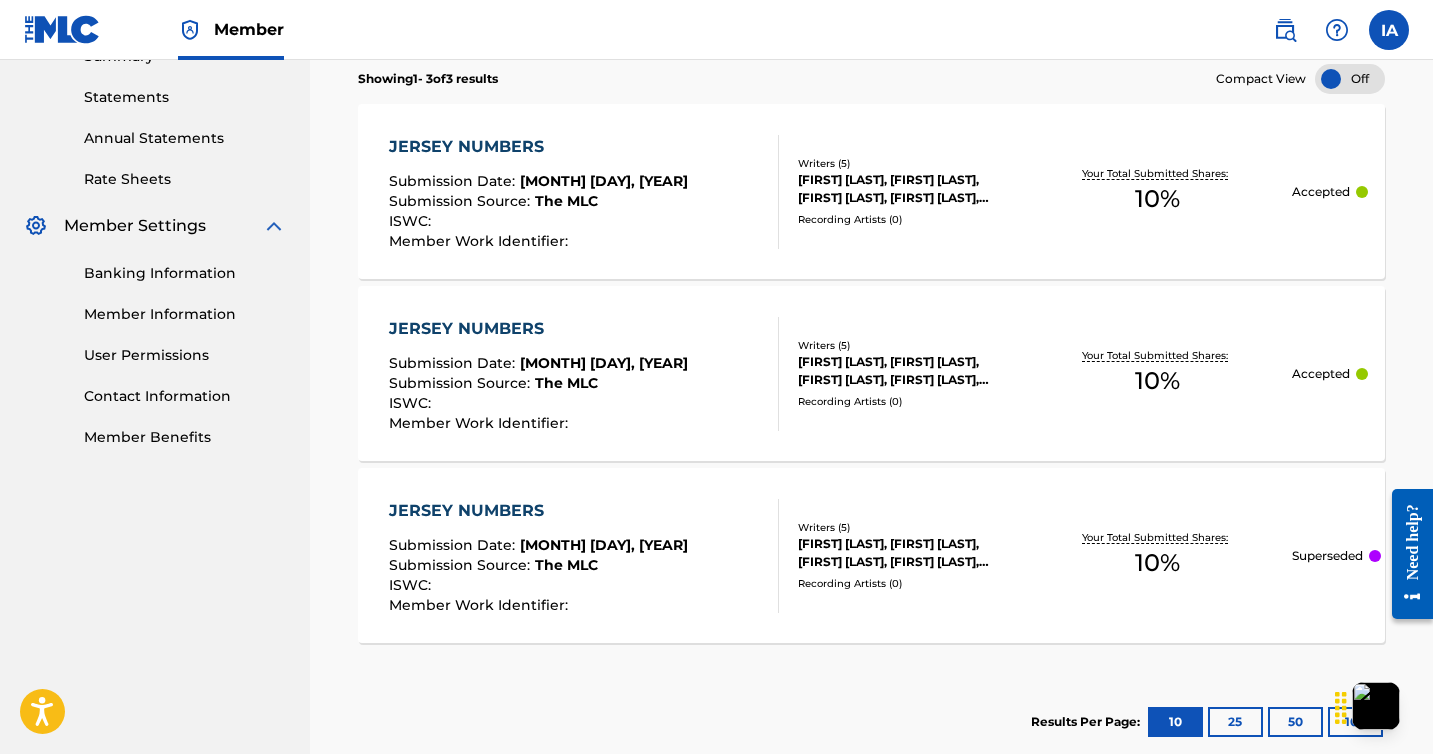 scroll, scrollTop: 661, scrollLeft: 0, axis: vertical 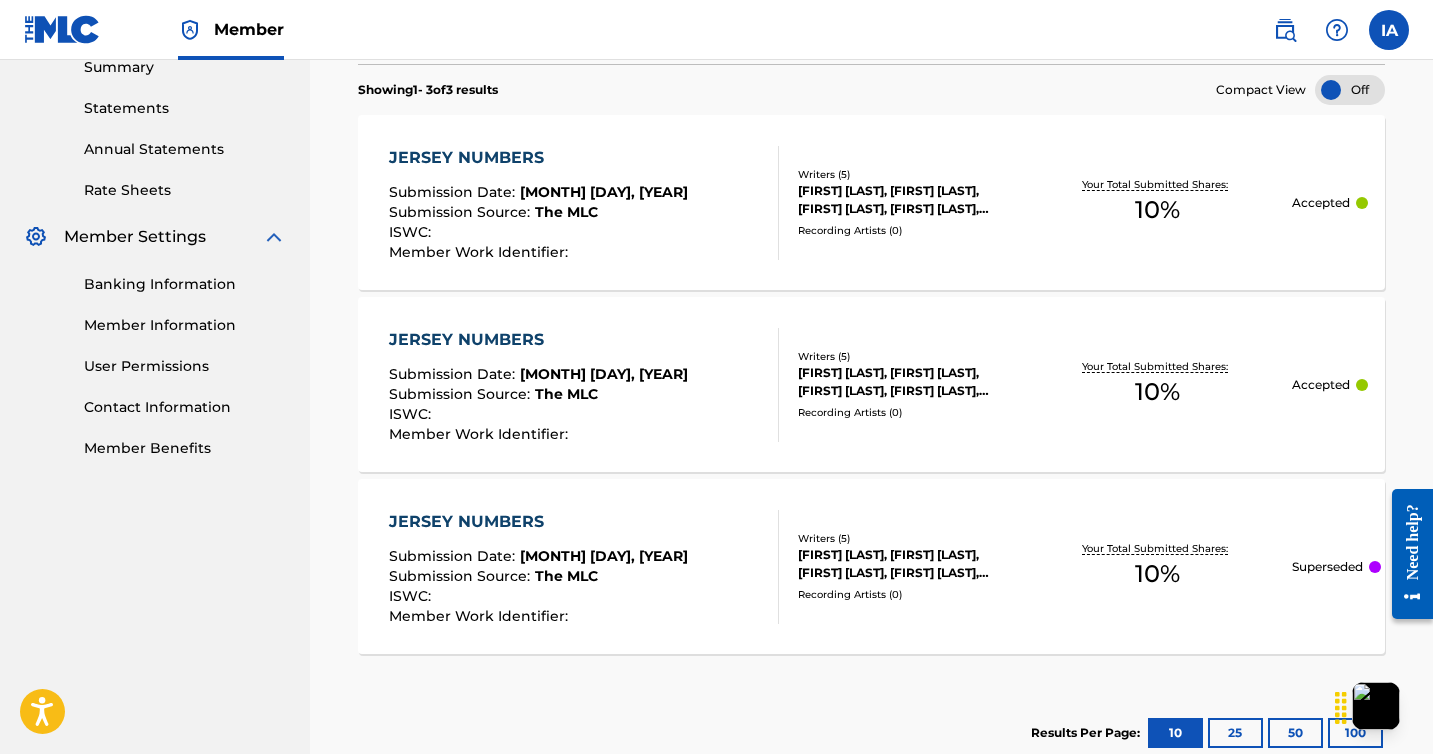 click on "[FIRST] [LAST], [FIRST] [LAST], [FIRST] [LAST], [FIRST] [LAST], [FIRST] [LAST]" at bounding box center [910, 200] 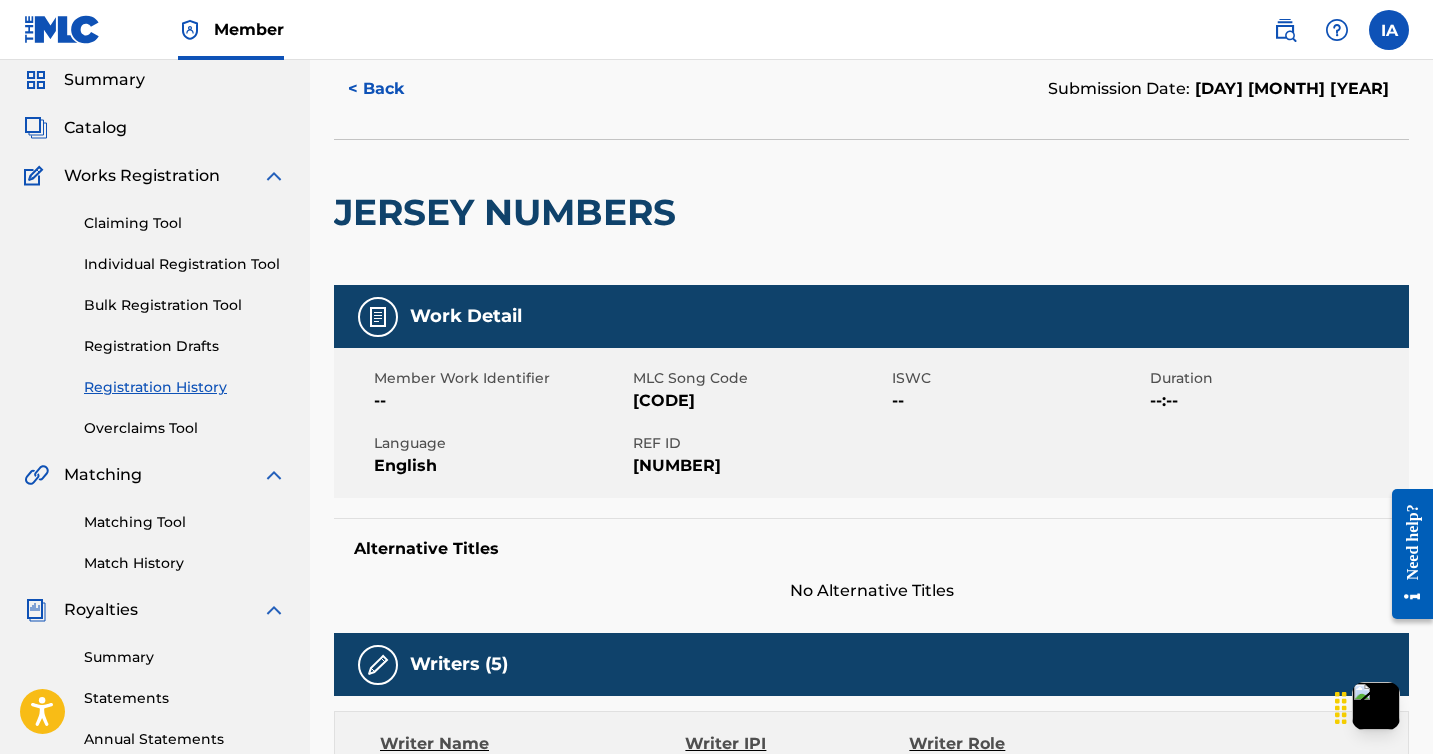scroll, scrollTop: 0, scrollLeft: 0, axis: both 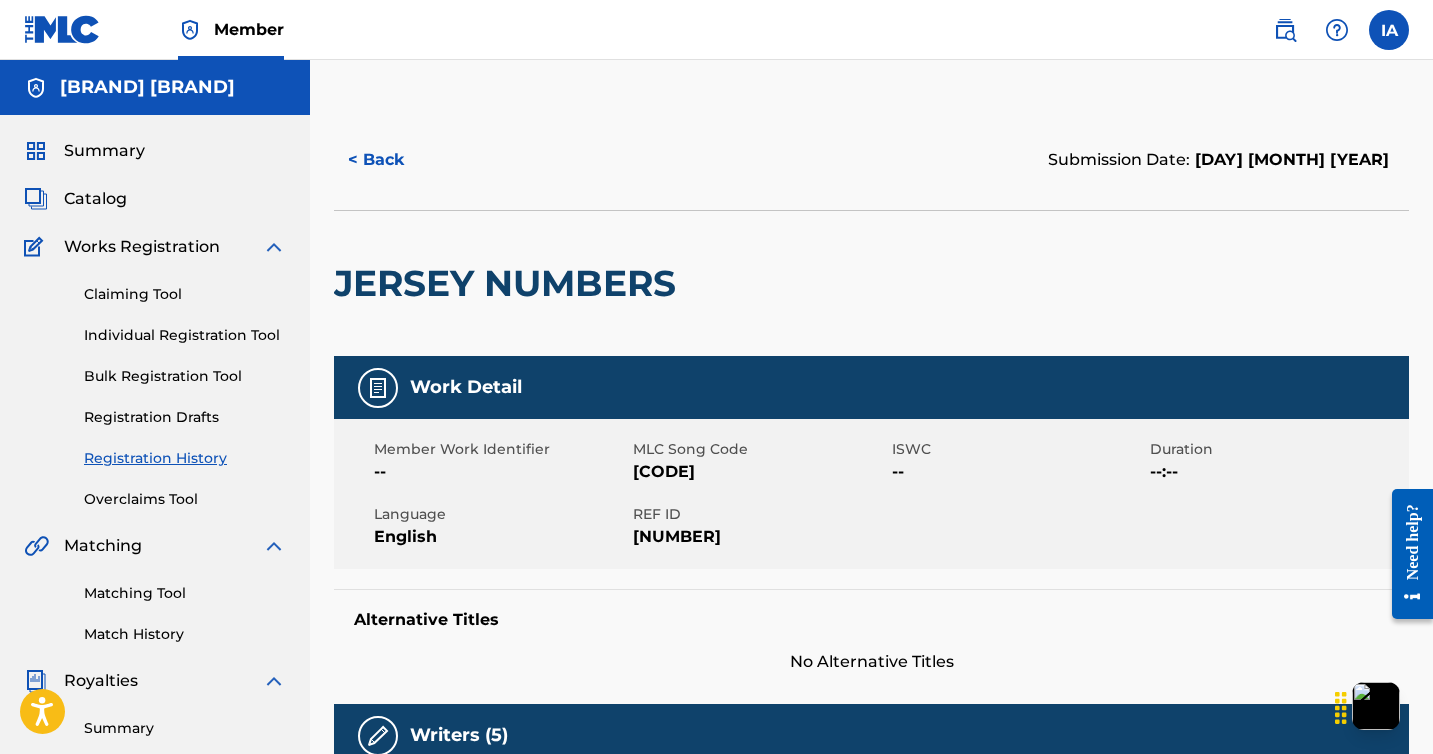 click on "< Back" at bounding box center (394, 160) 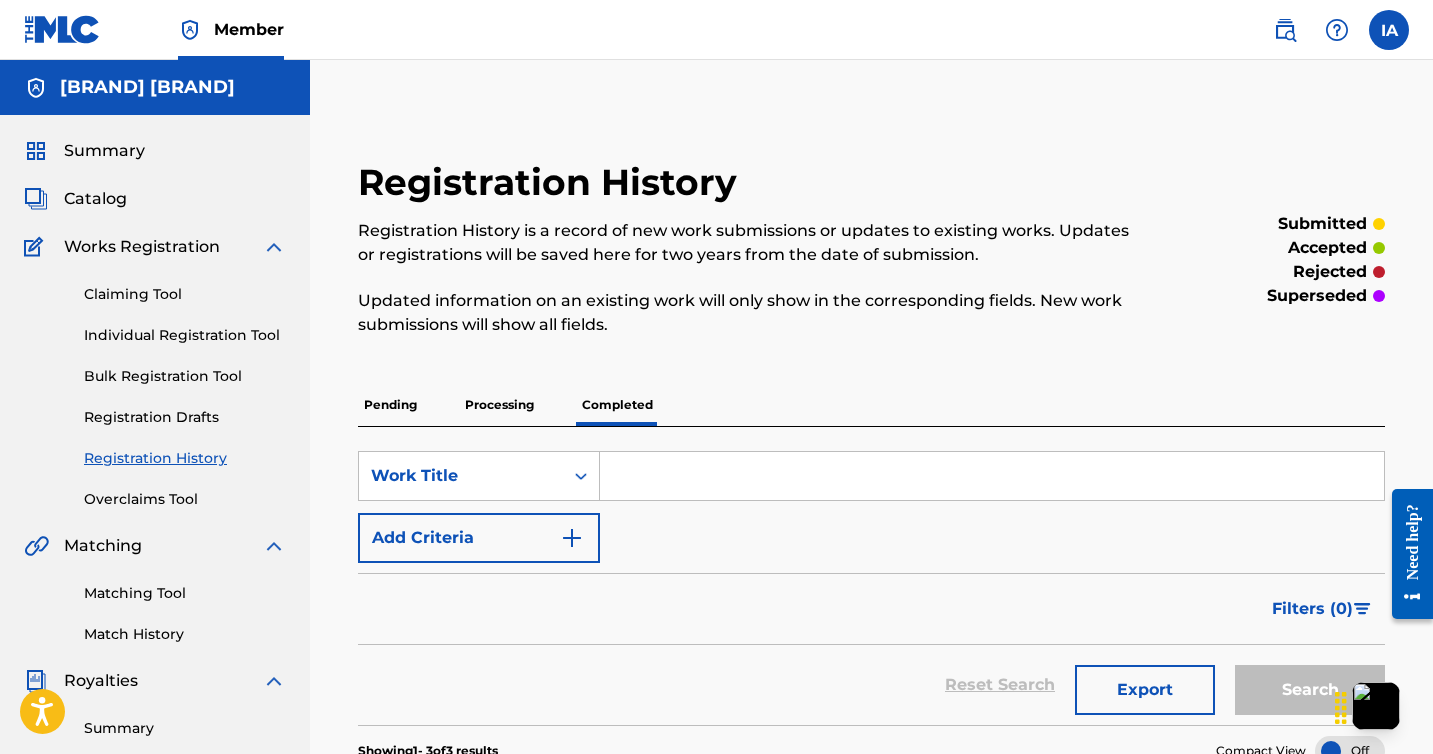 scroll, scrollTop: 486, scrollLeft: 0, axis: vertical 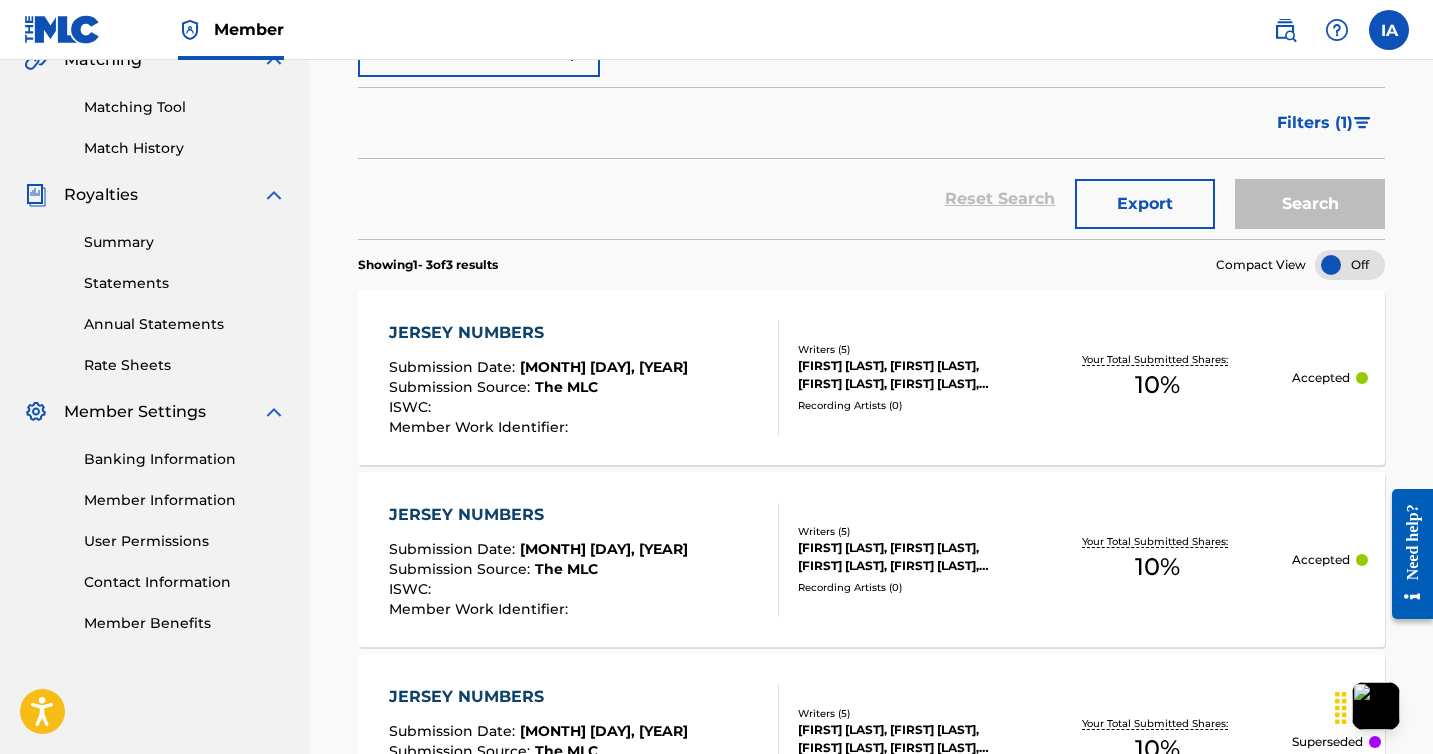 click on "JERSEY NUMBERS Submission Date : [MONTH] [DAY], [YEAR] Submission Source : The MLC ISWC : Member Work Identifier :" at bounding box center (584, 560) 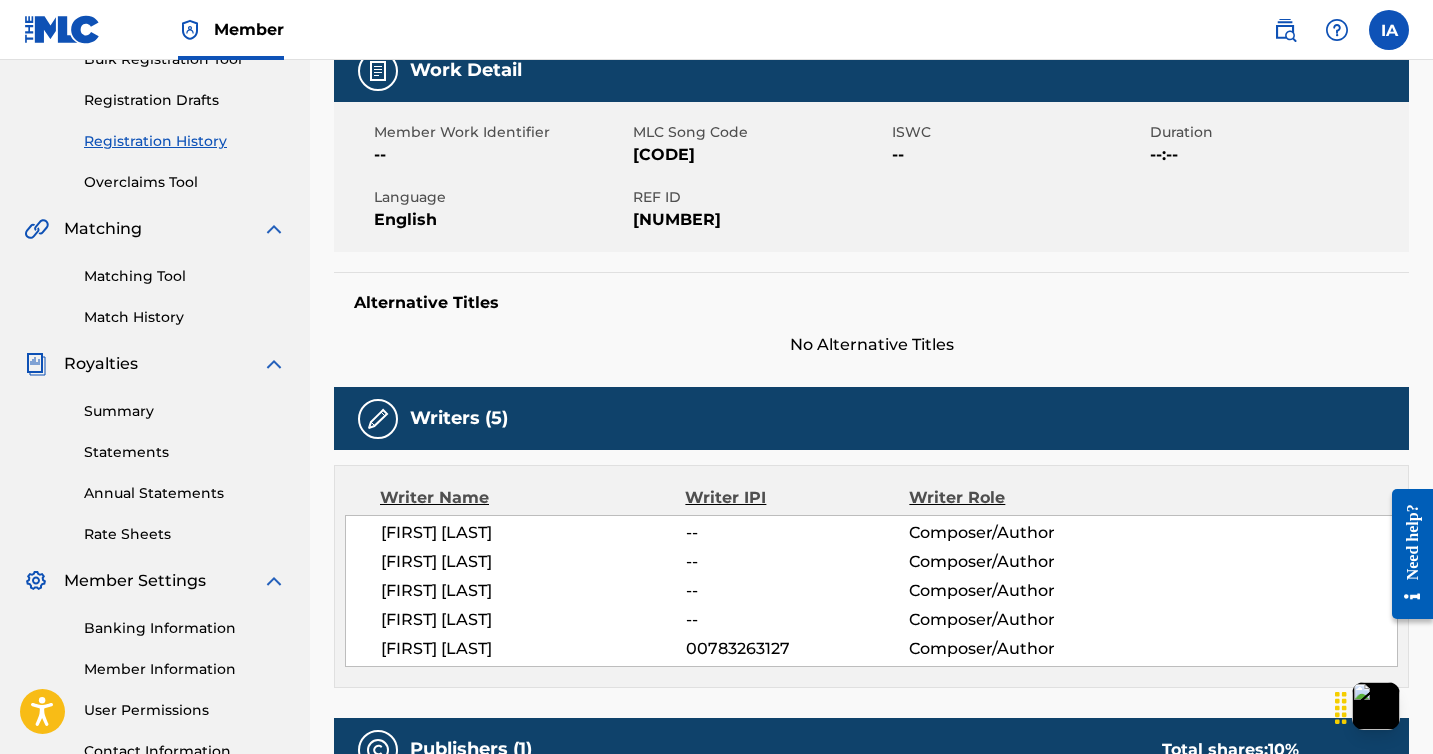 scroll, scrollTop: 0, scrollLeft: 0, axis: both 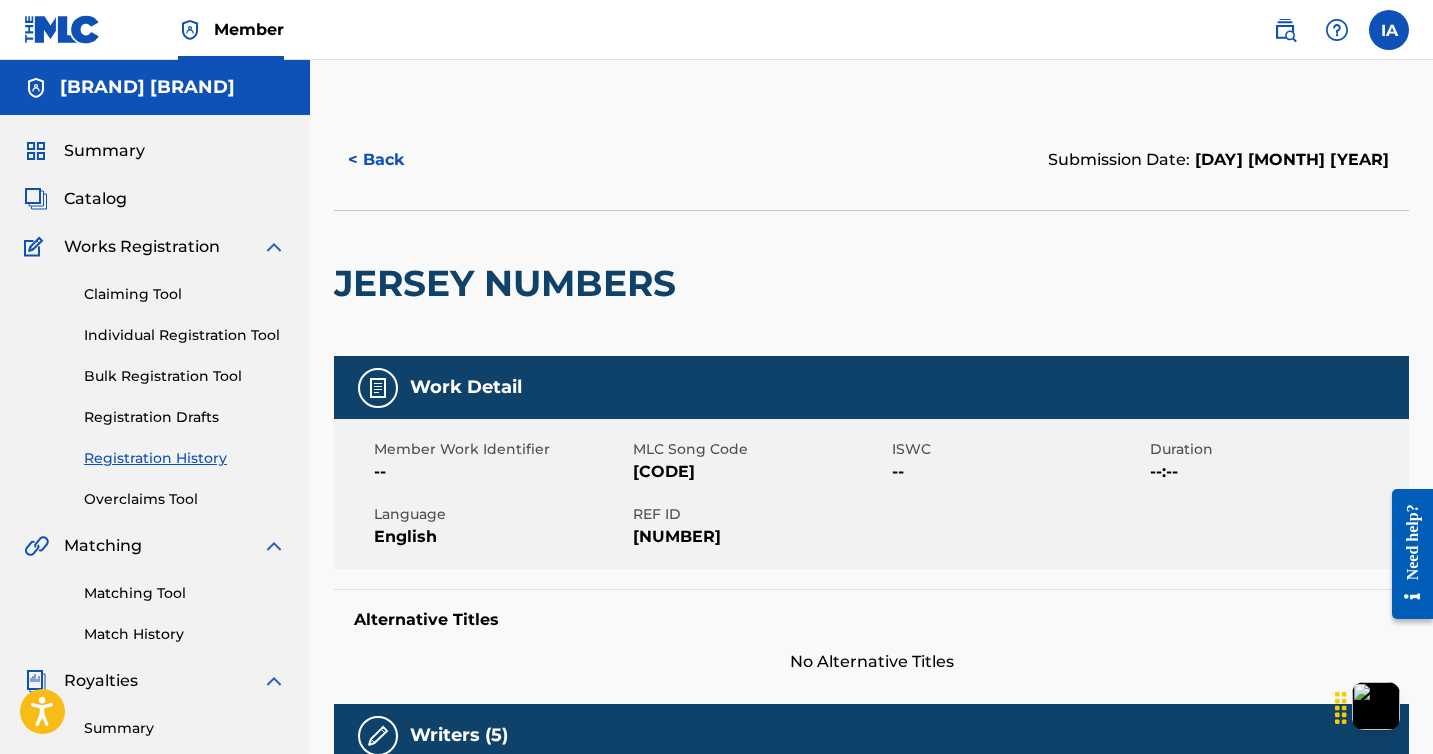 click on "< Back" at bounding box center (394, 160) 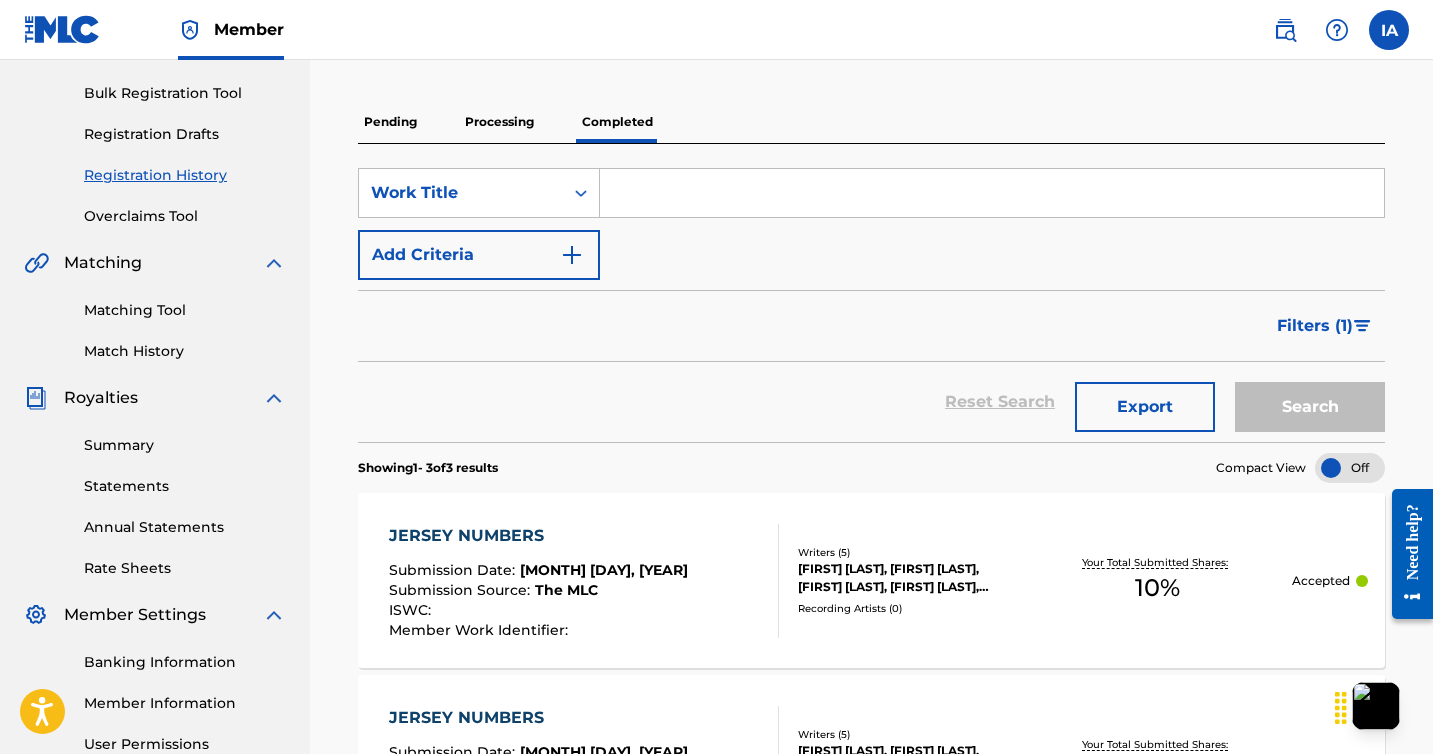 scroll, scrollTop: 264, scrollLeft: 0, axis: vertical 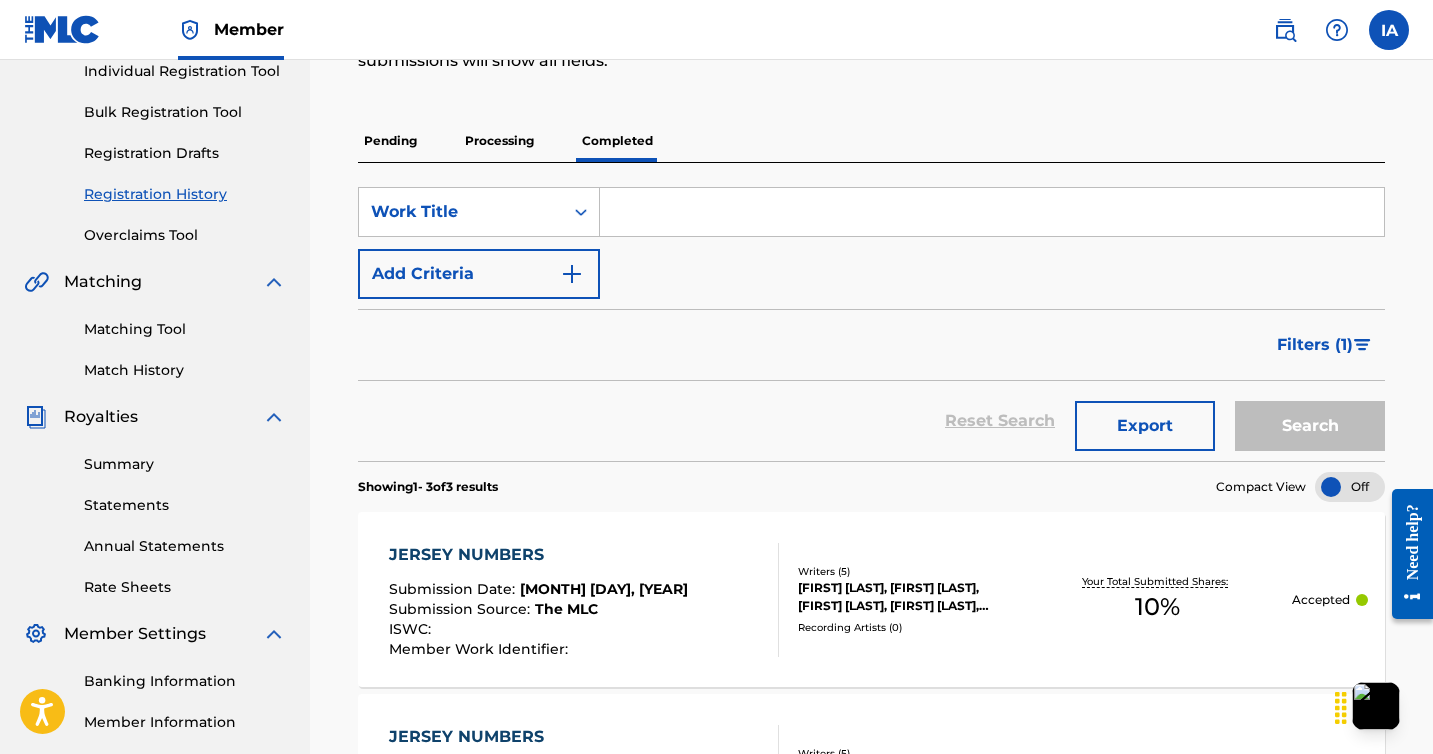 click on "Registration Drafts" at bounding box center [185, 153] 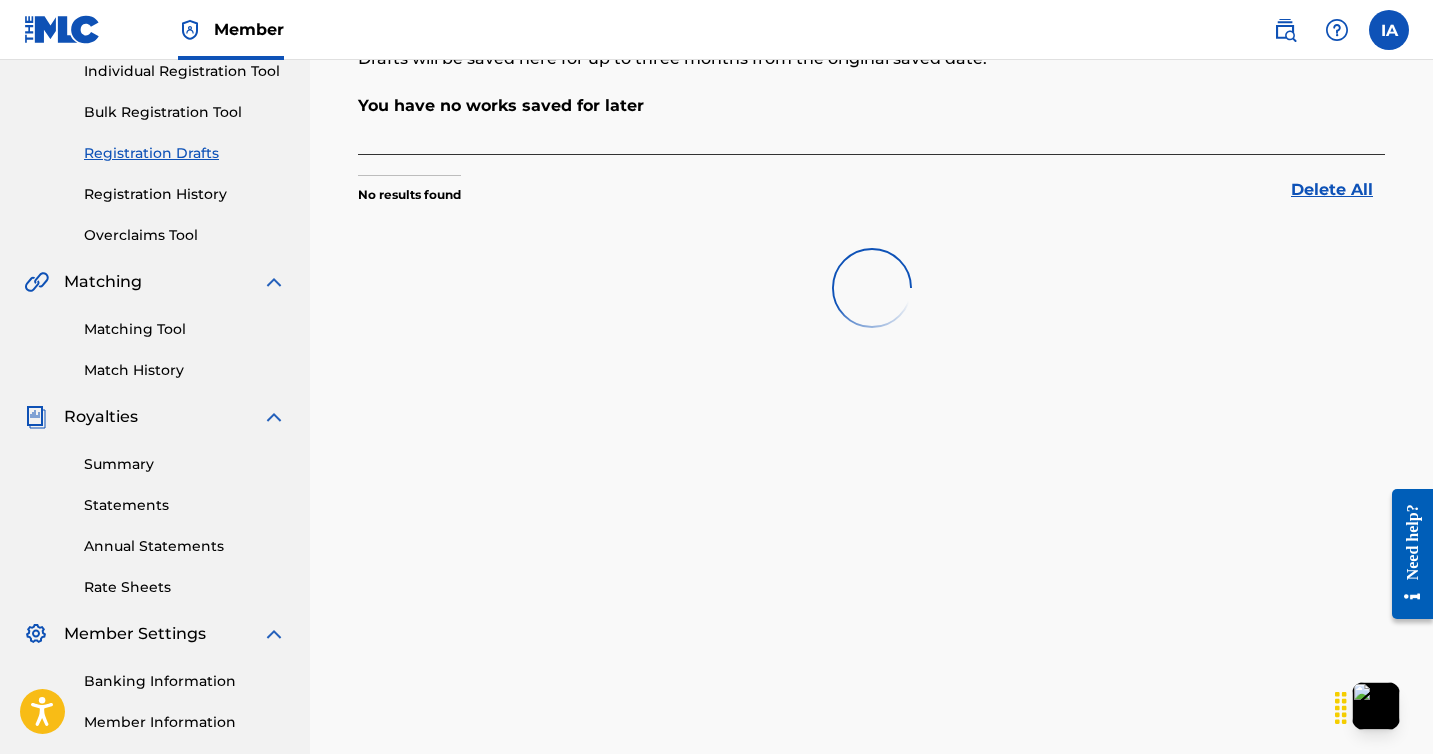 scroll, scrollTop: 0, scrollLeft: 0, axis: both 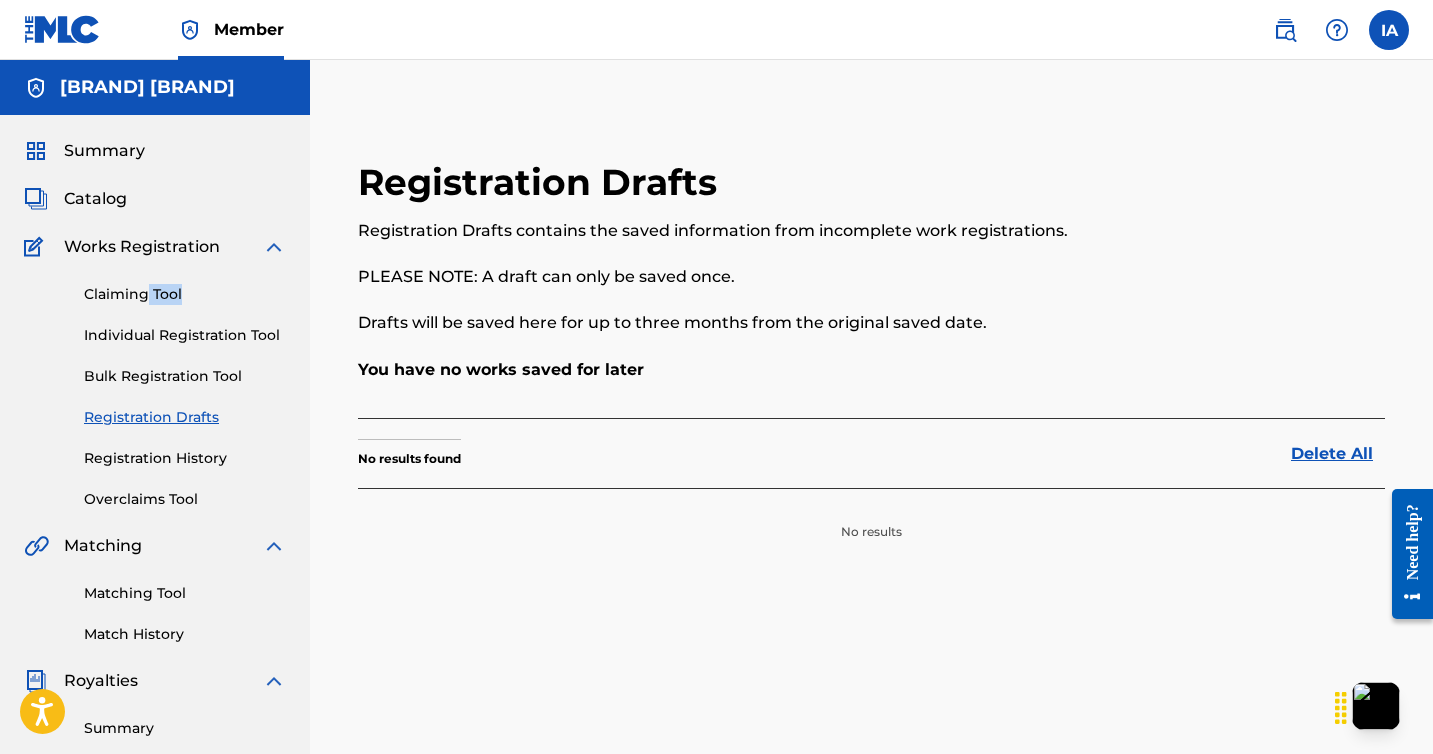 click on "Claiming Tool Individual Registration Tool Bulk Registration Tool Registration Drafts Registration History Overclaims Tool" at bounding box center [155, 384] 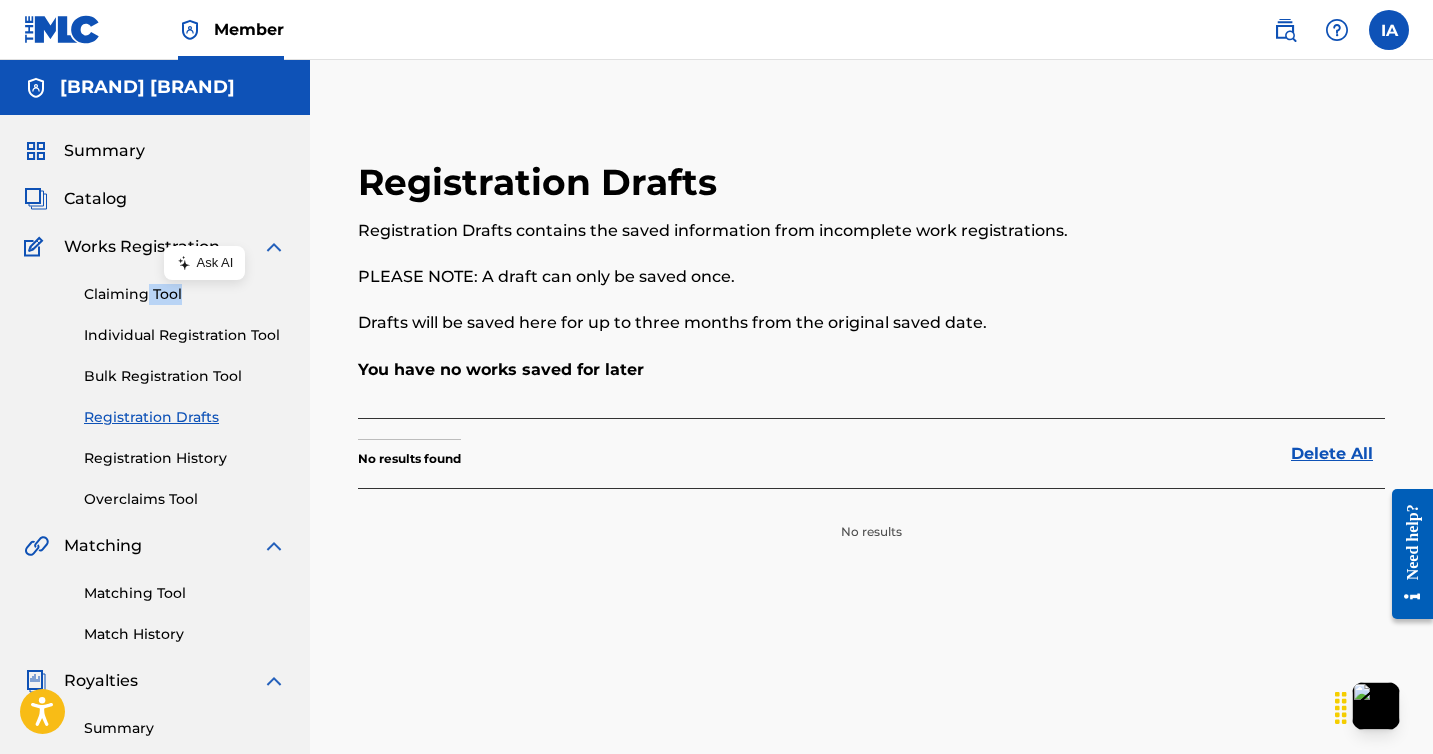 click on "Claiming Tool" at bounding box center (185, 294) 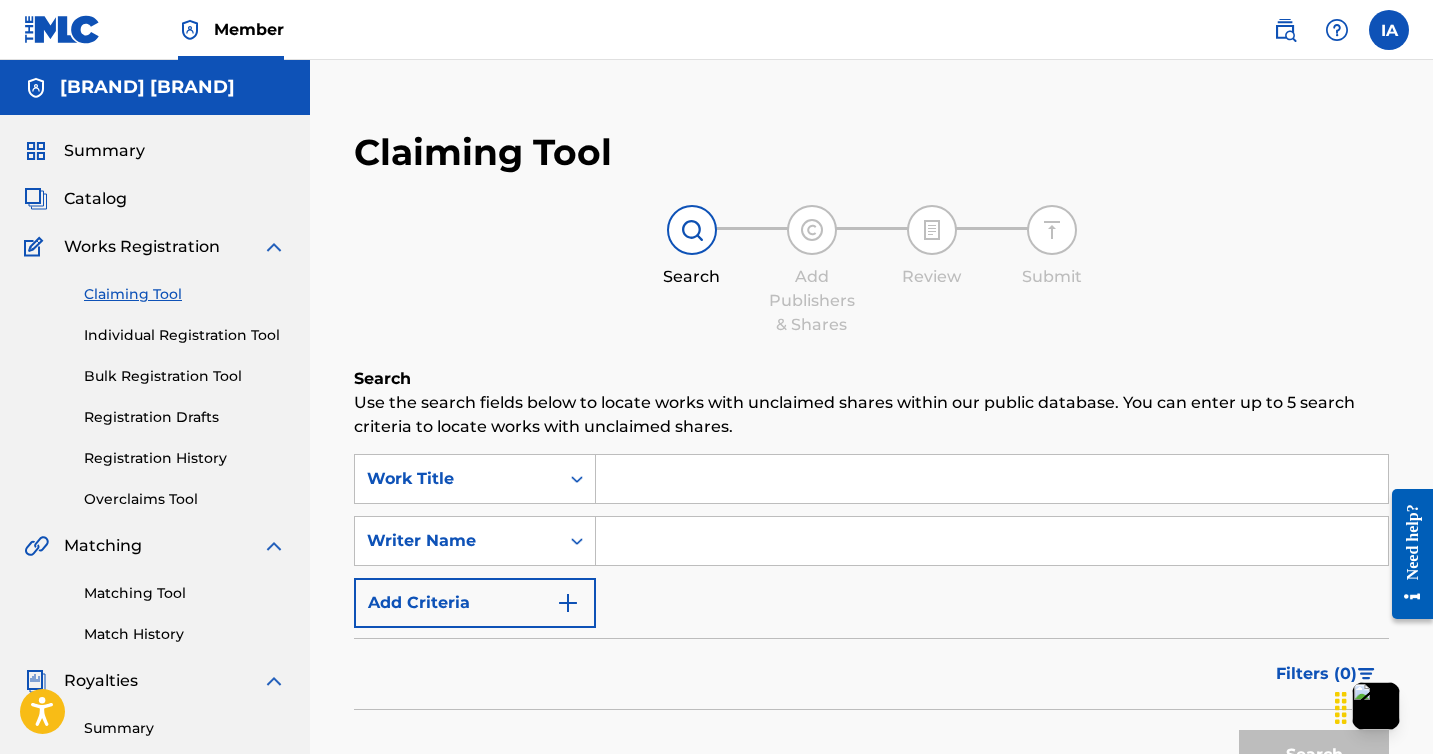 click at bounding box center [992, 479] 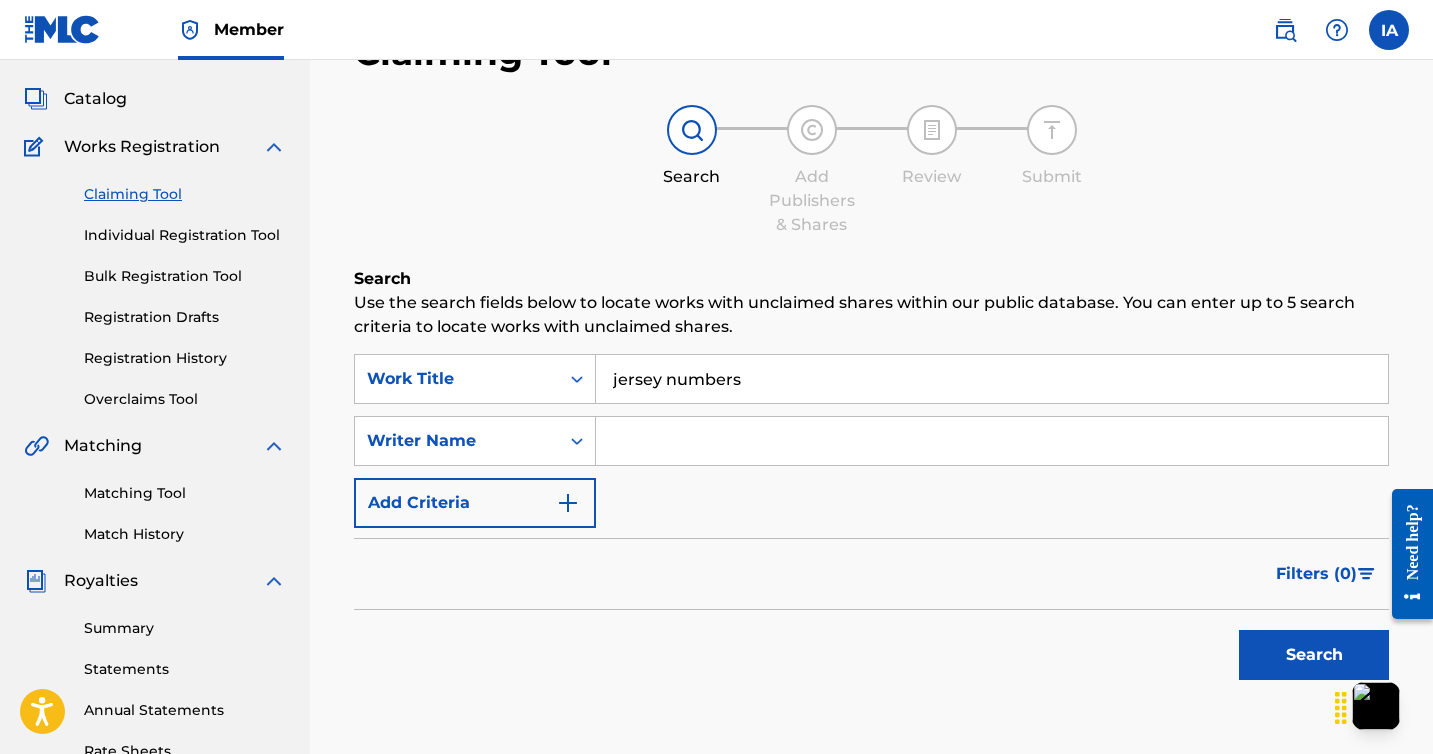 scroll, scrollTop: 227, scrollLeft: 0, axis: vertical 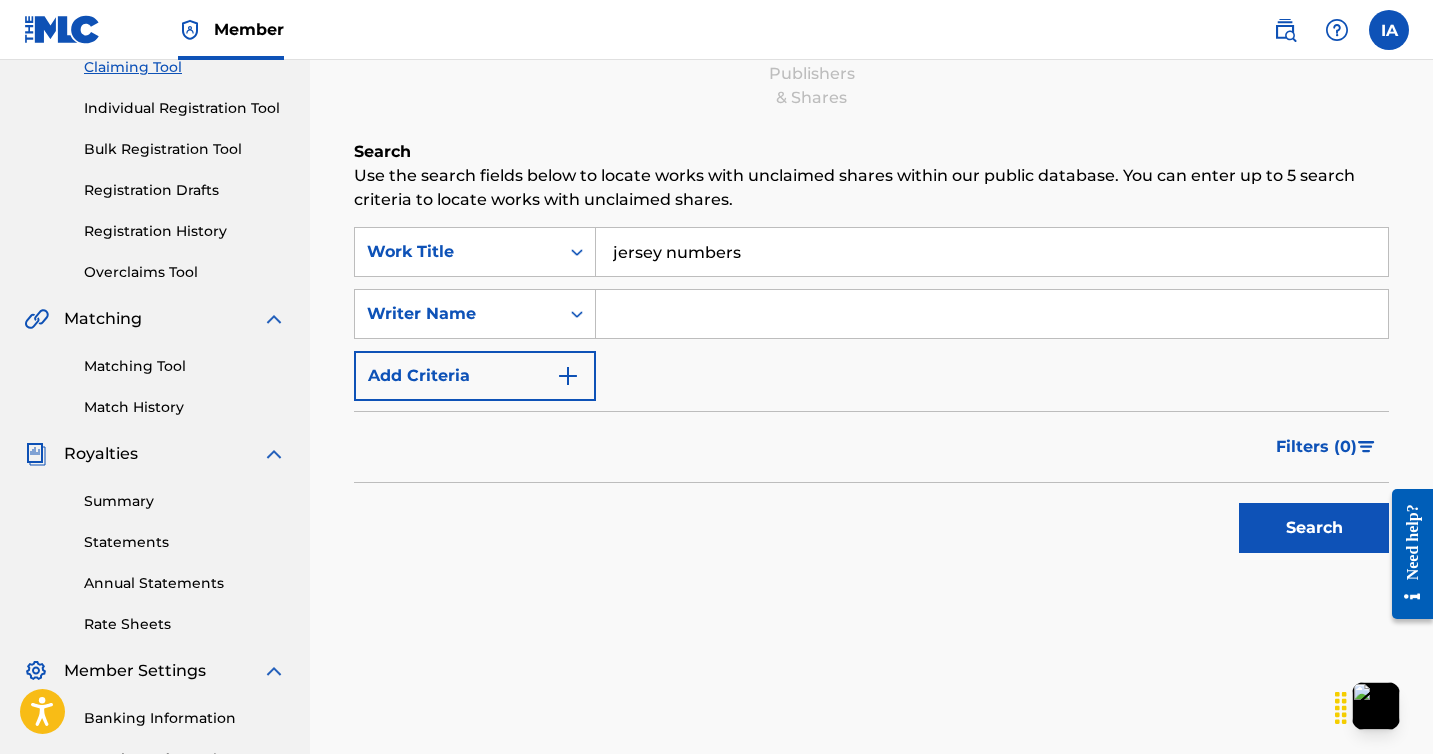 click on "Search" at bounding box center (1314, 528) 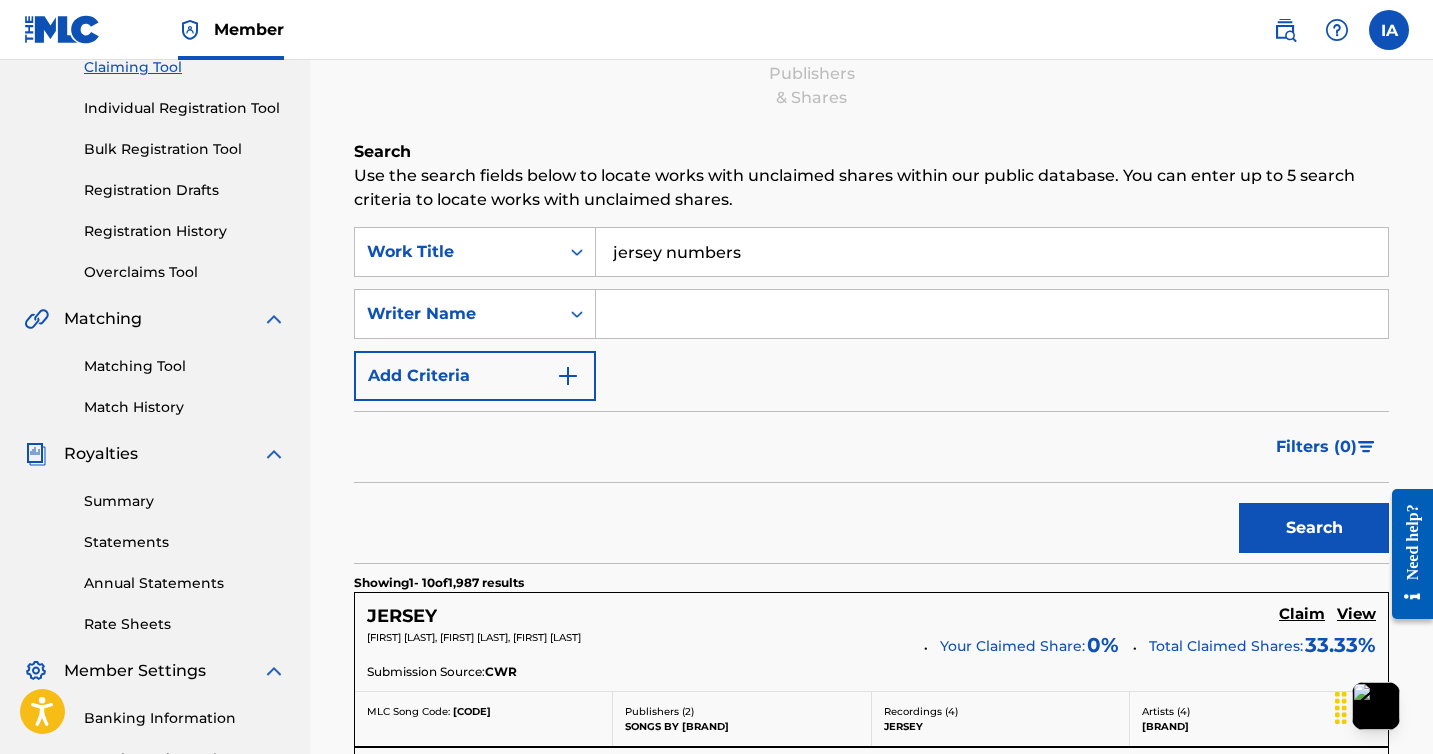 click on "Use the search fields below to locate works with unclaimed shares within our public database. You can enter up
to 5 search criteria to locate works with unclaimed shares." at bounding box center [871, 188] 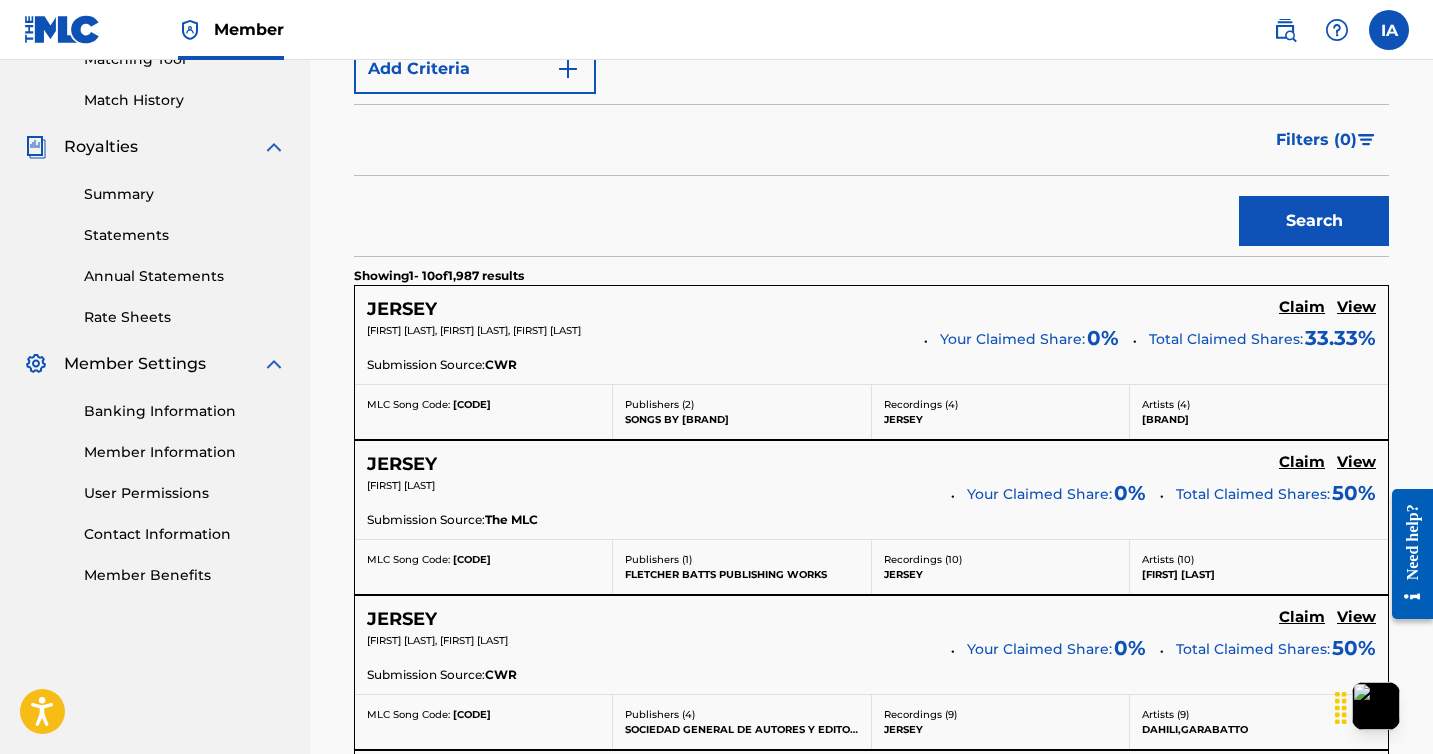 scroll, scrollTop: 538, scrollLeft: 0, axis: vertical 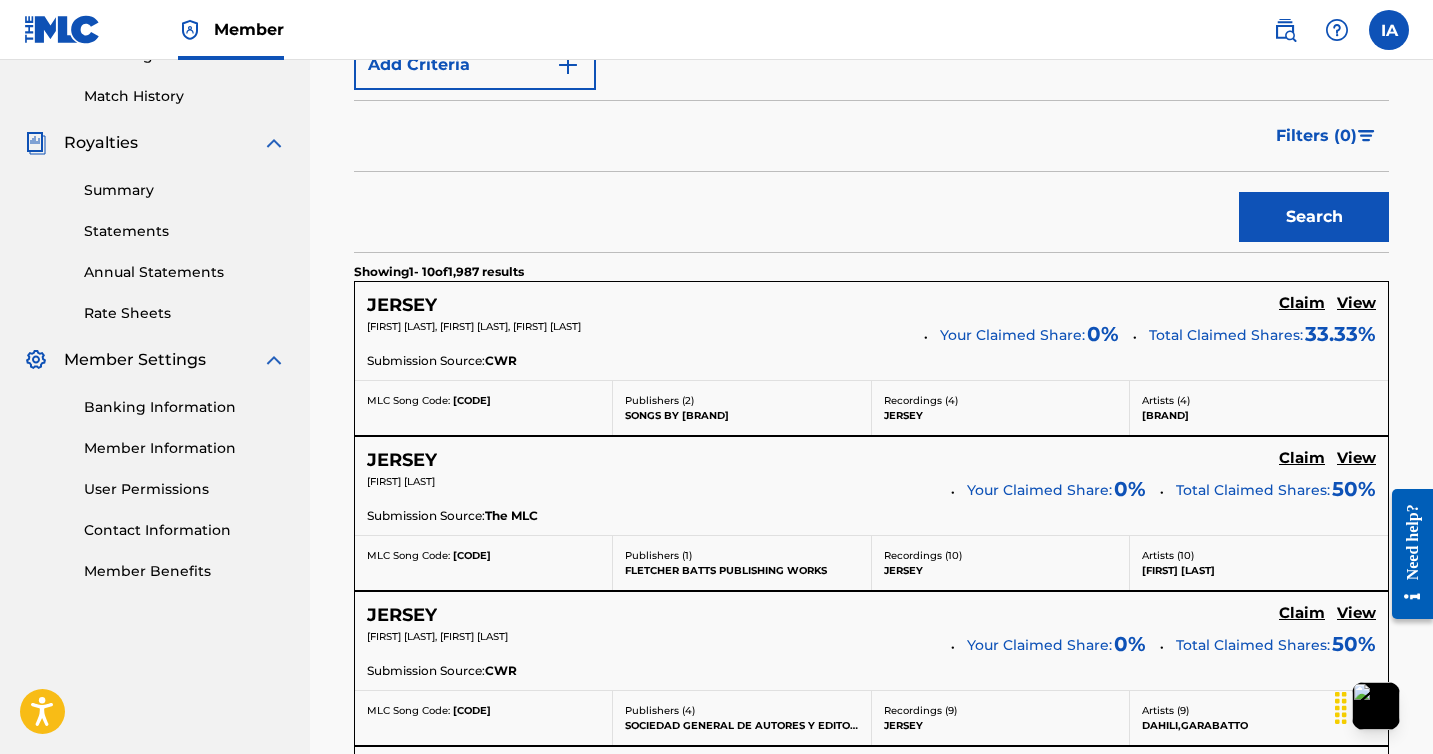 click on "Filters ( 0 )" at bounding box center (871, 136) 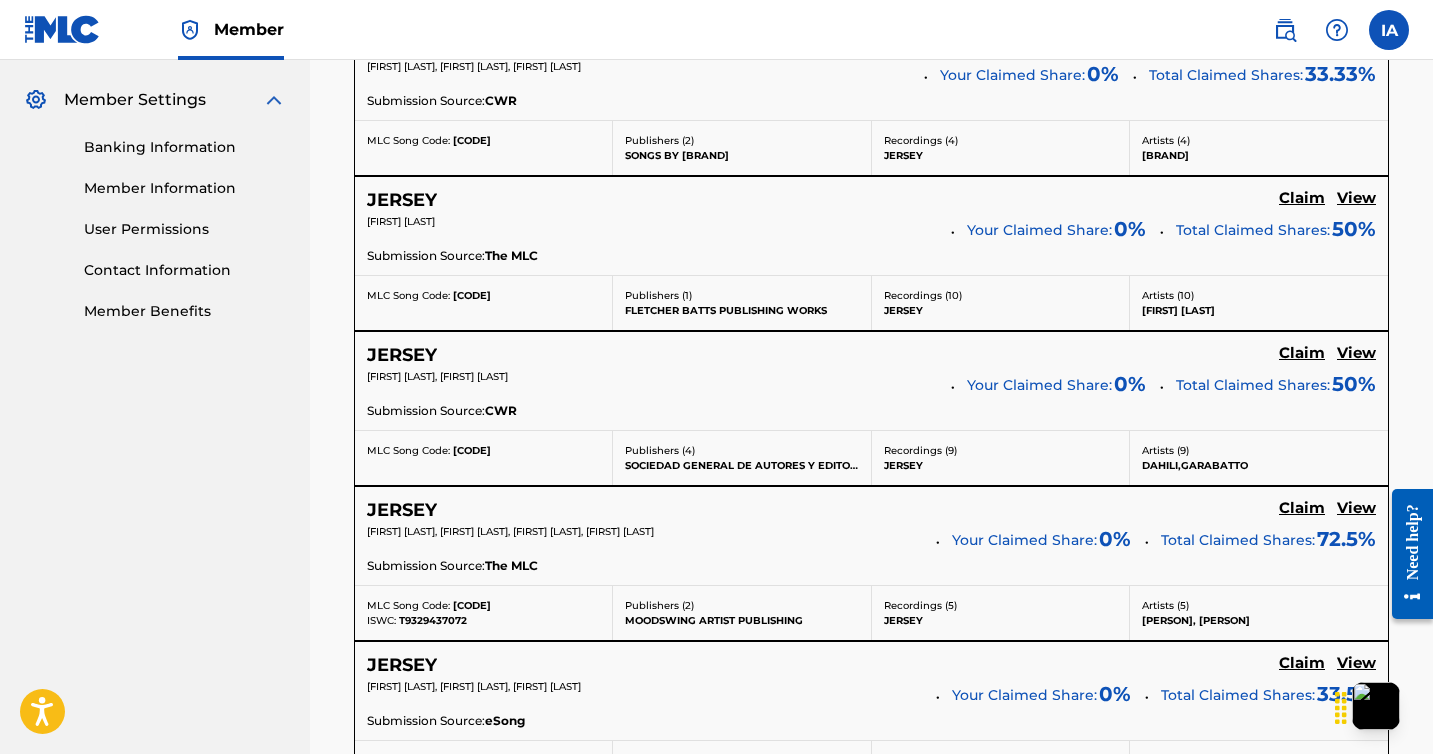 scroll, scrollTop: 0, scrollLeft: 0, axis: both 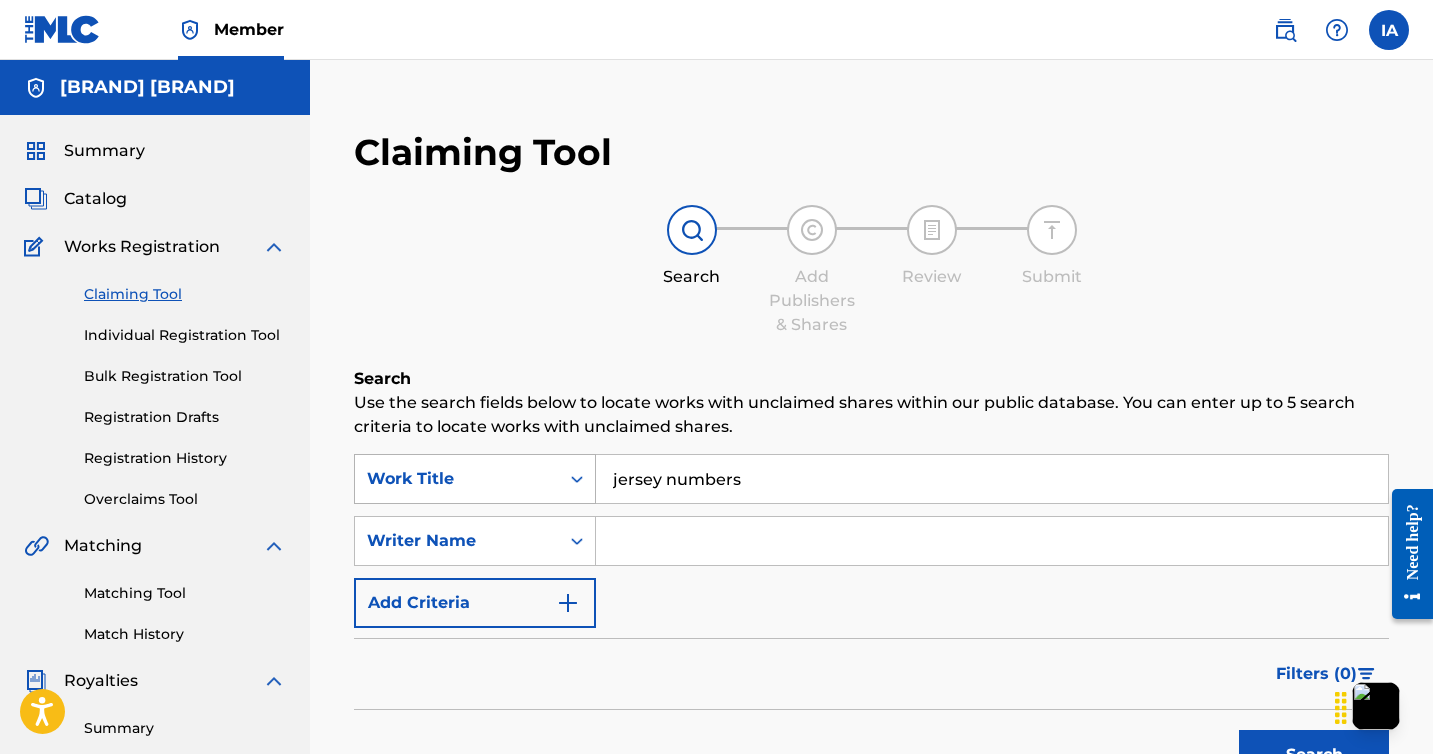 drag, startPoint x: 738, startPoint y: 483, endPoint x: 535, endPoint y: 476, distance: 203.12065 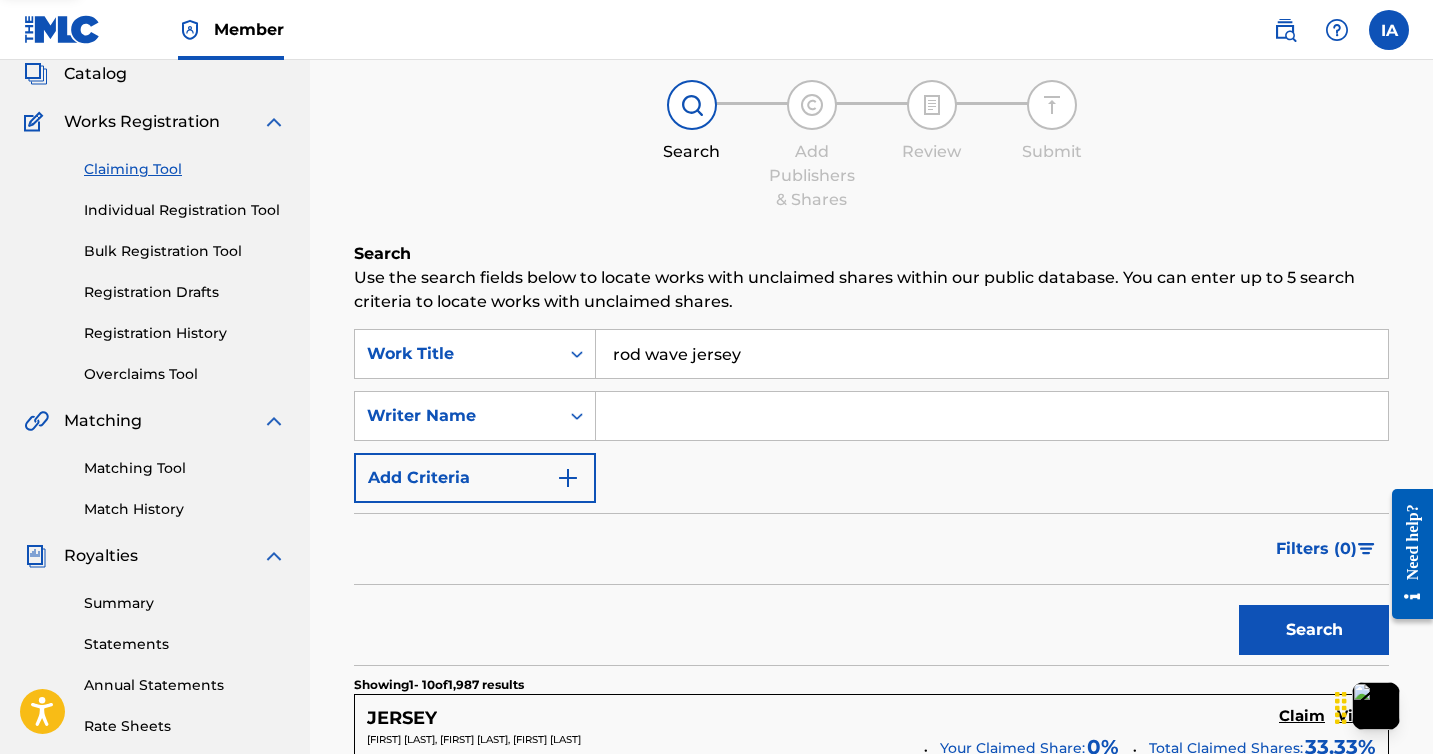 scroll, scrollTop: 178, scrollLeft: 0, axis: vertical 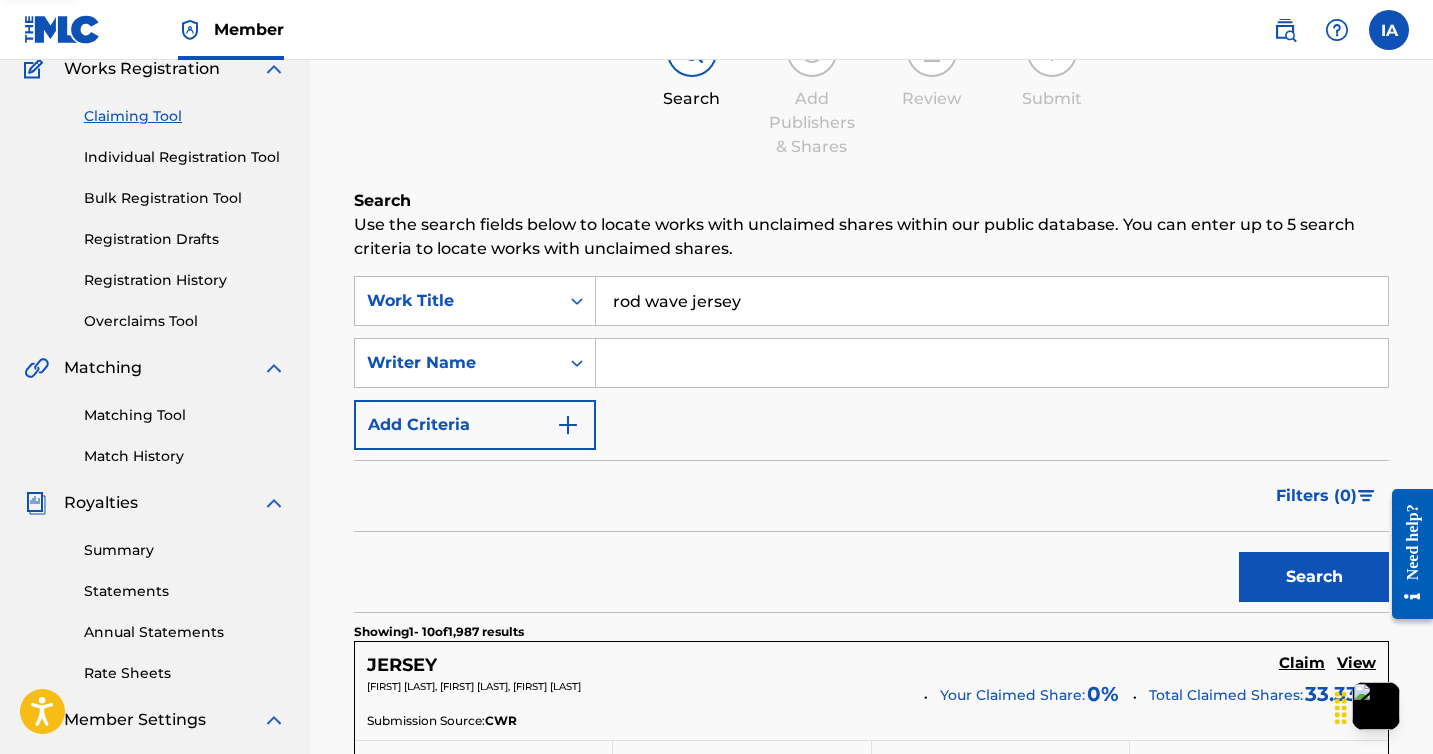 type on "rod wave jersey" 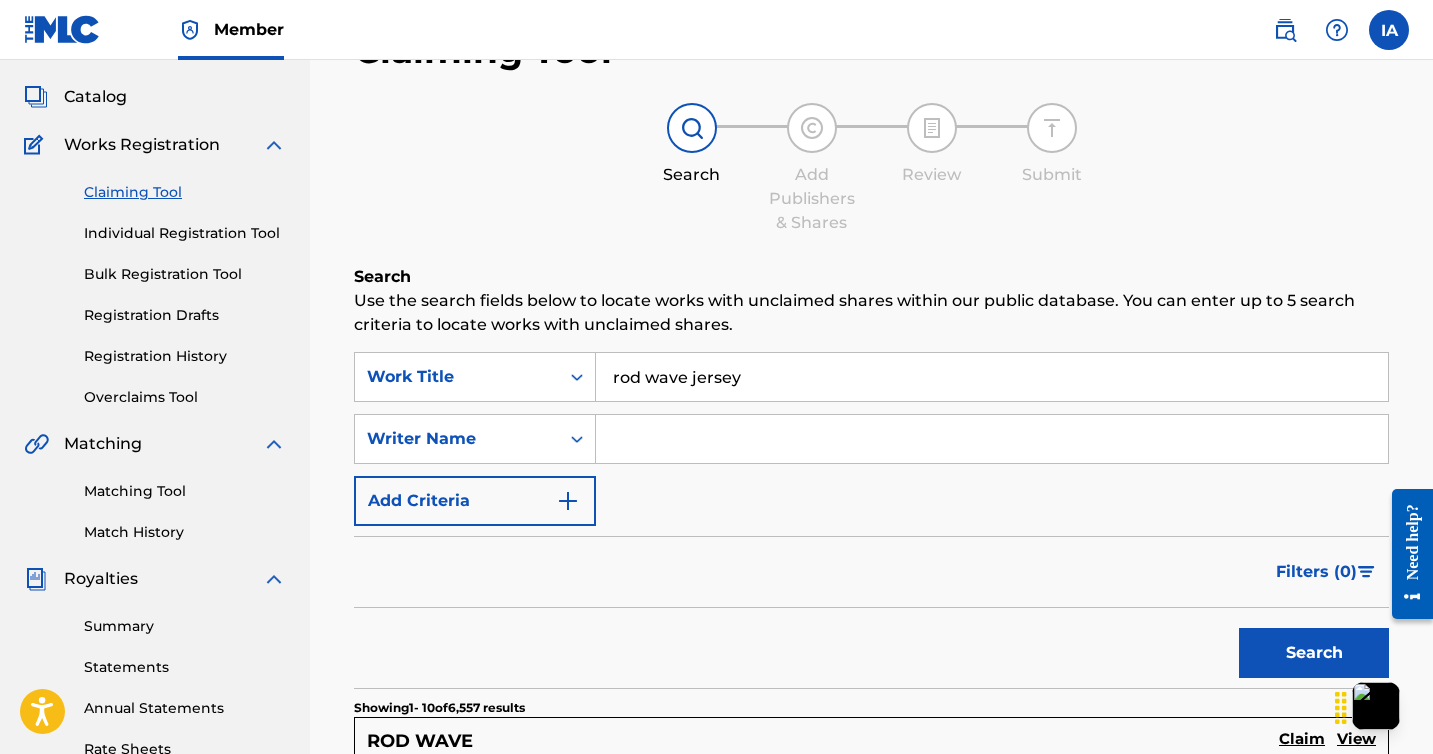 scroll, scrollTop: 0, scrollLeft: 0, axis: both 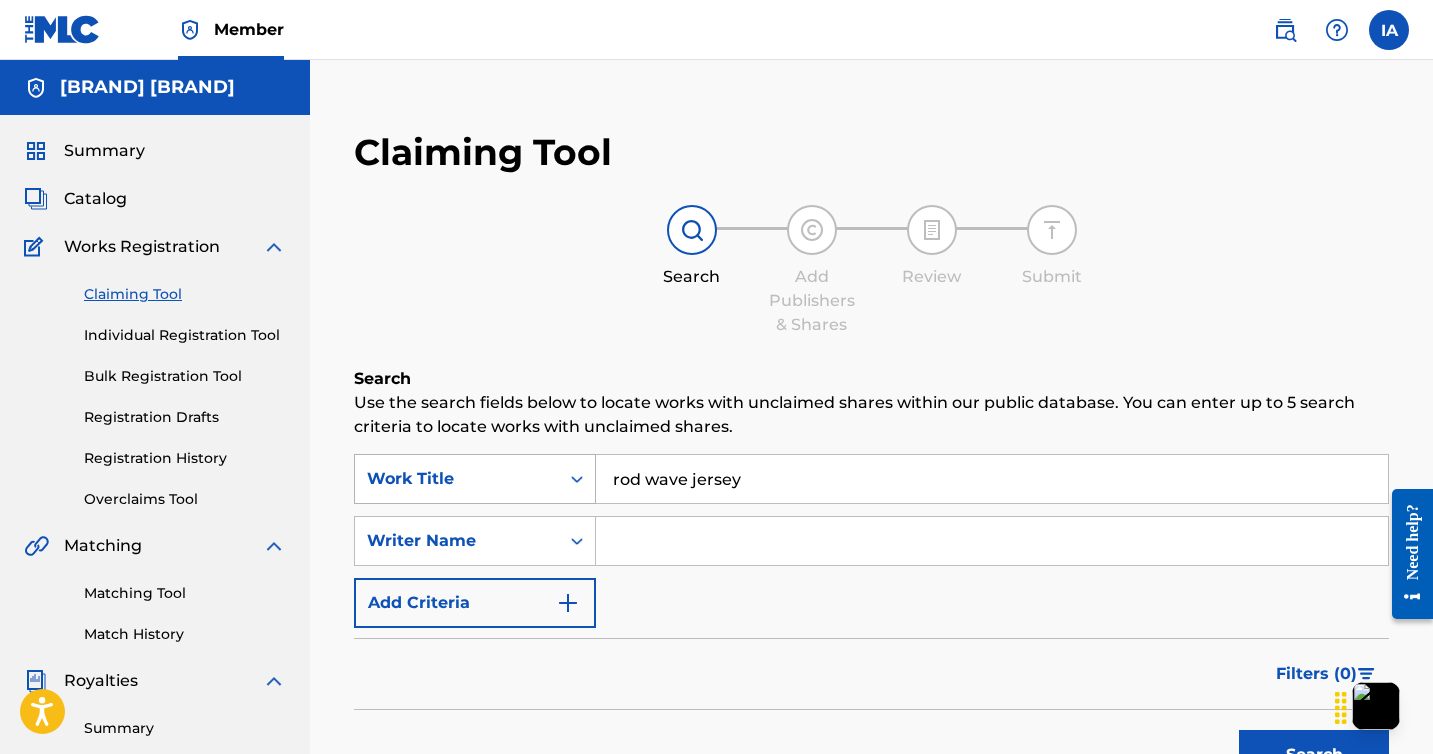 drag, startPoint x: 764, startPoint y: 478, endPoint x: 591, endPoint y: 478, distance: 173 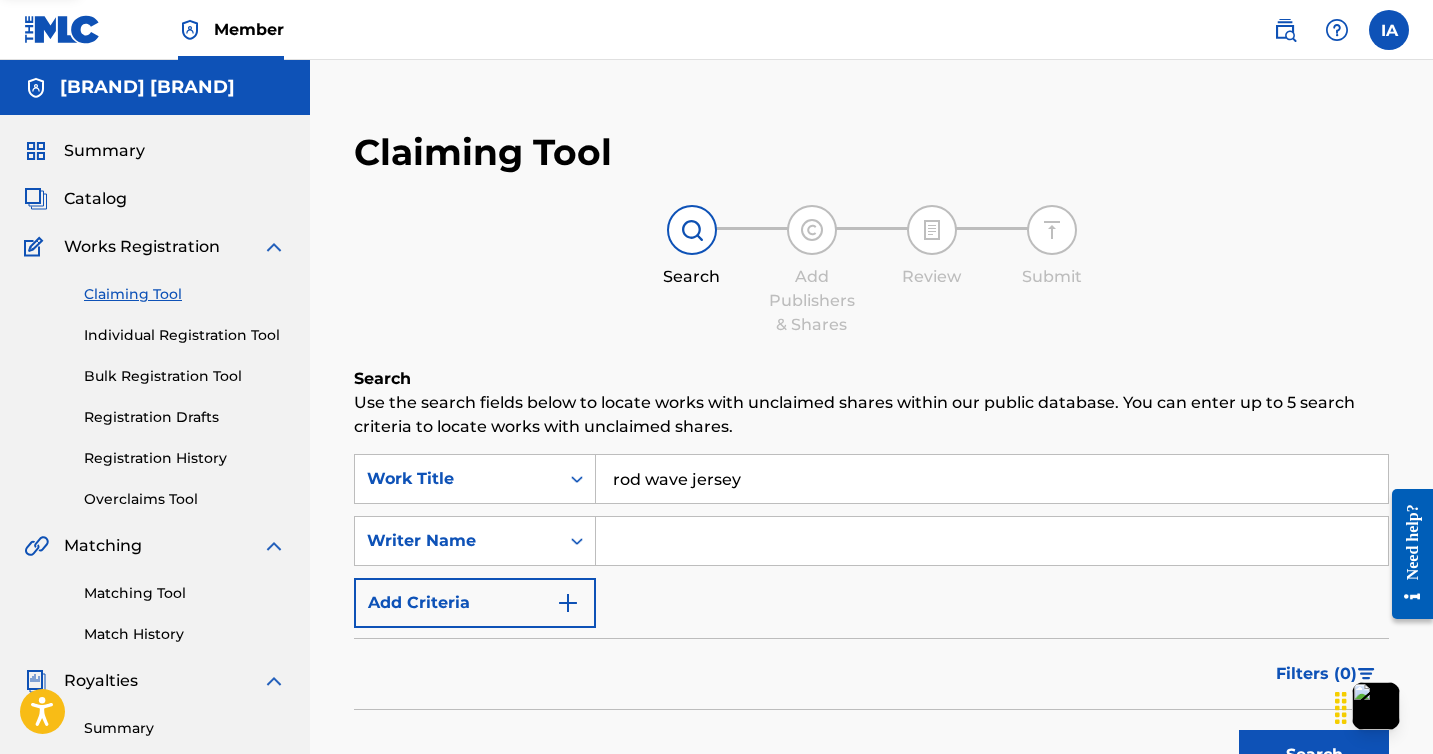 click on "Individual Registration Tool" at bounding box center [185, 335] 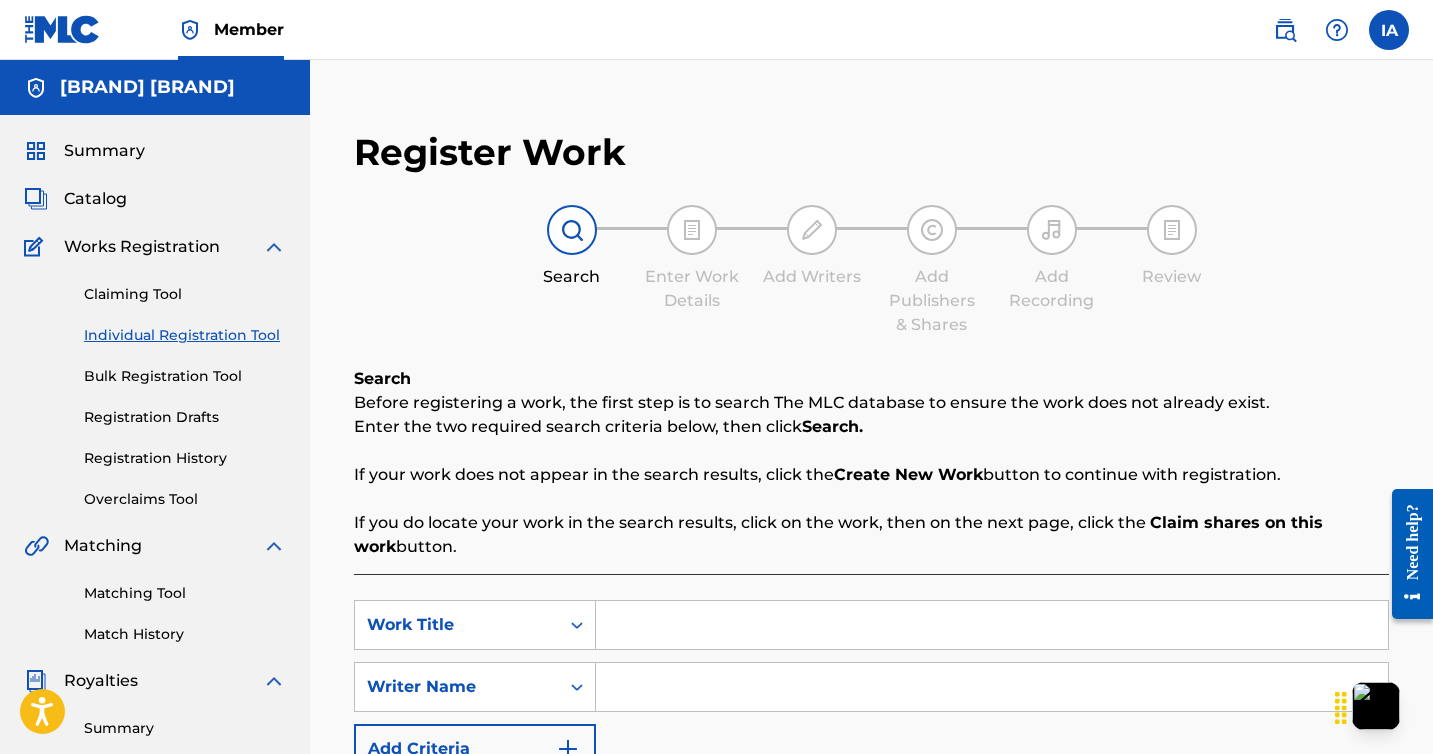 click at bounding box center [992, 625] 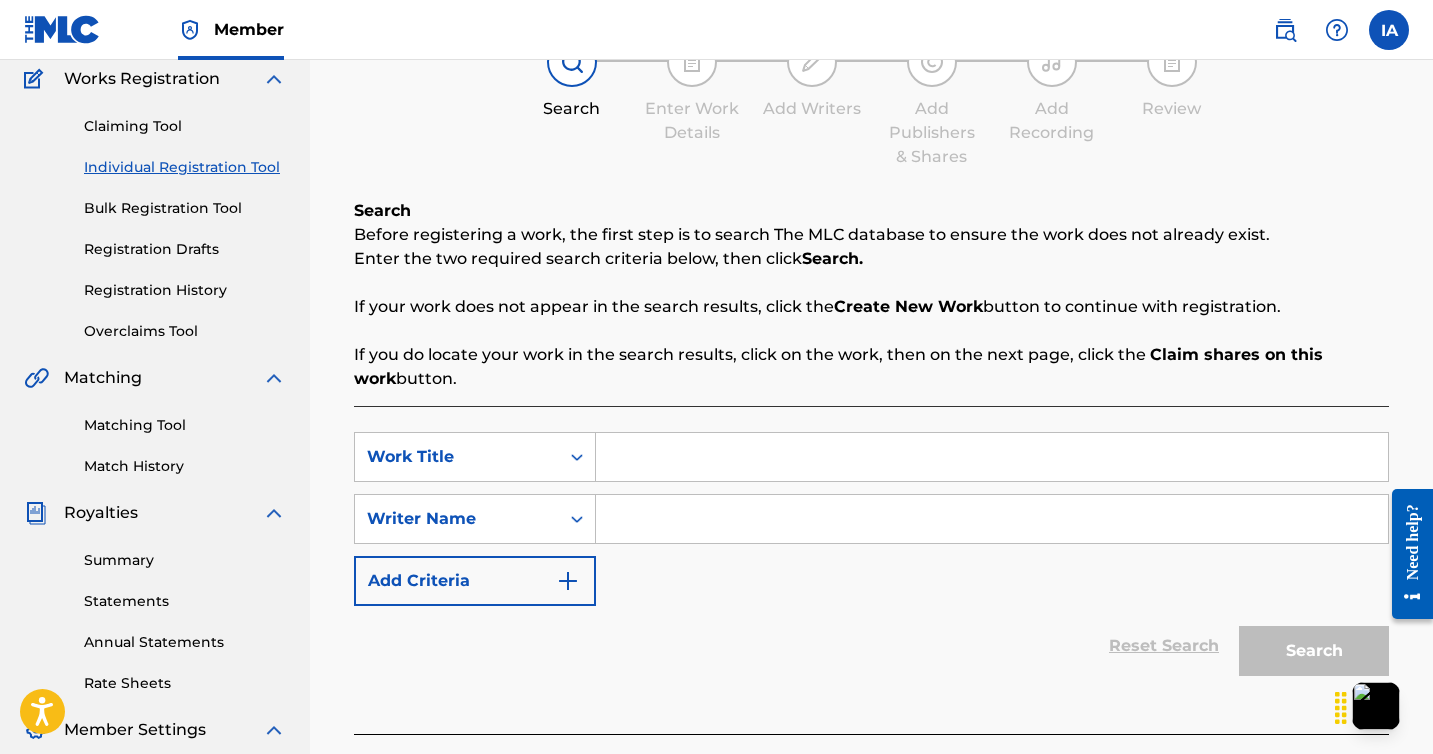 scroll, scrollTop: 231, scrollLeft: 0, axis: vertical 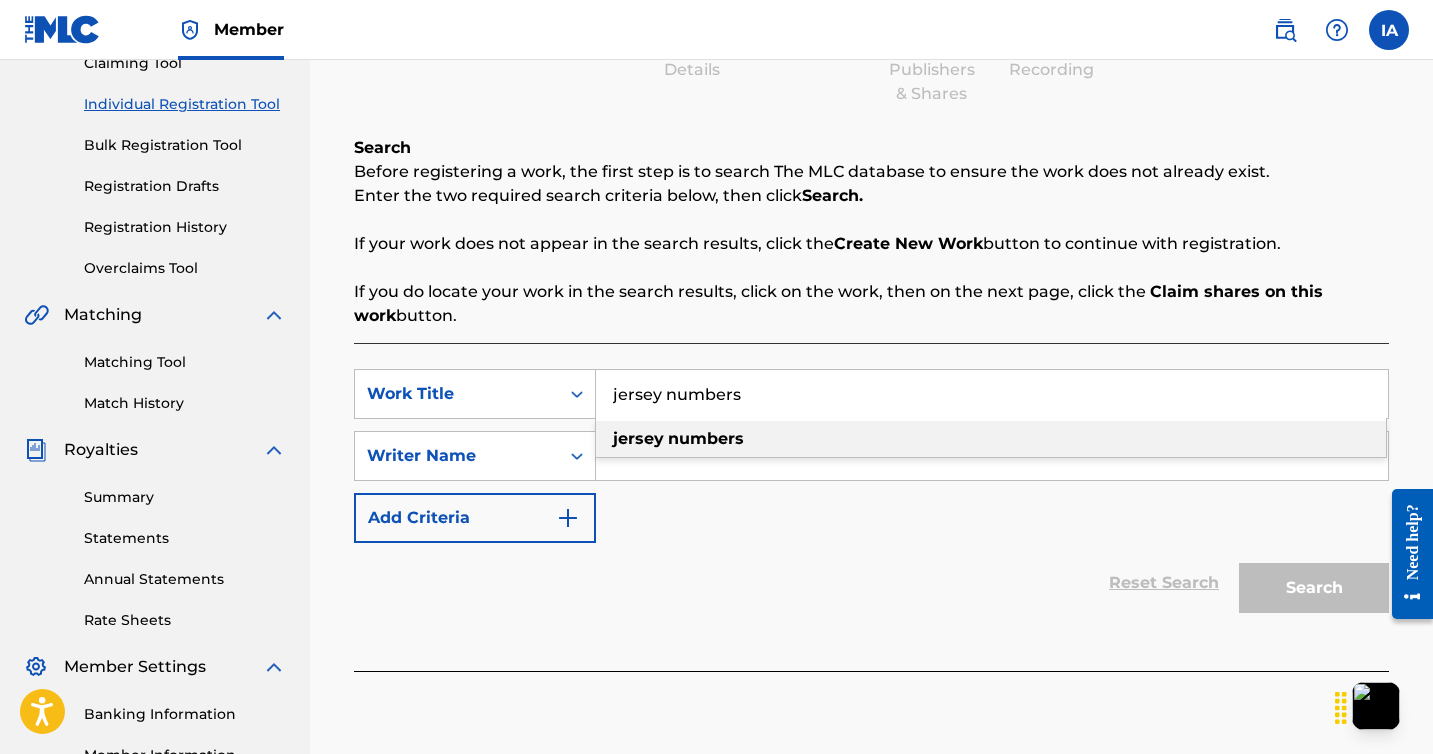 type on "jersey numbers" 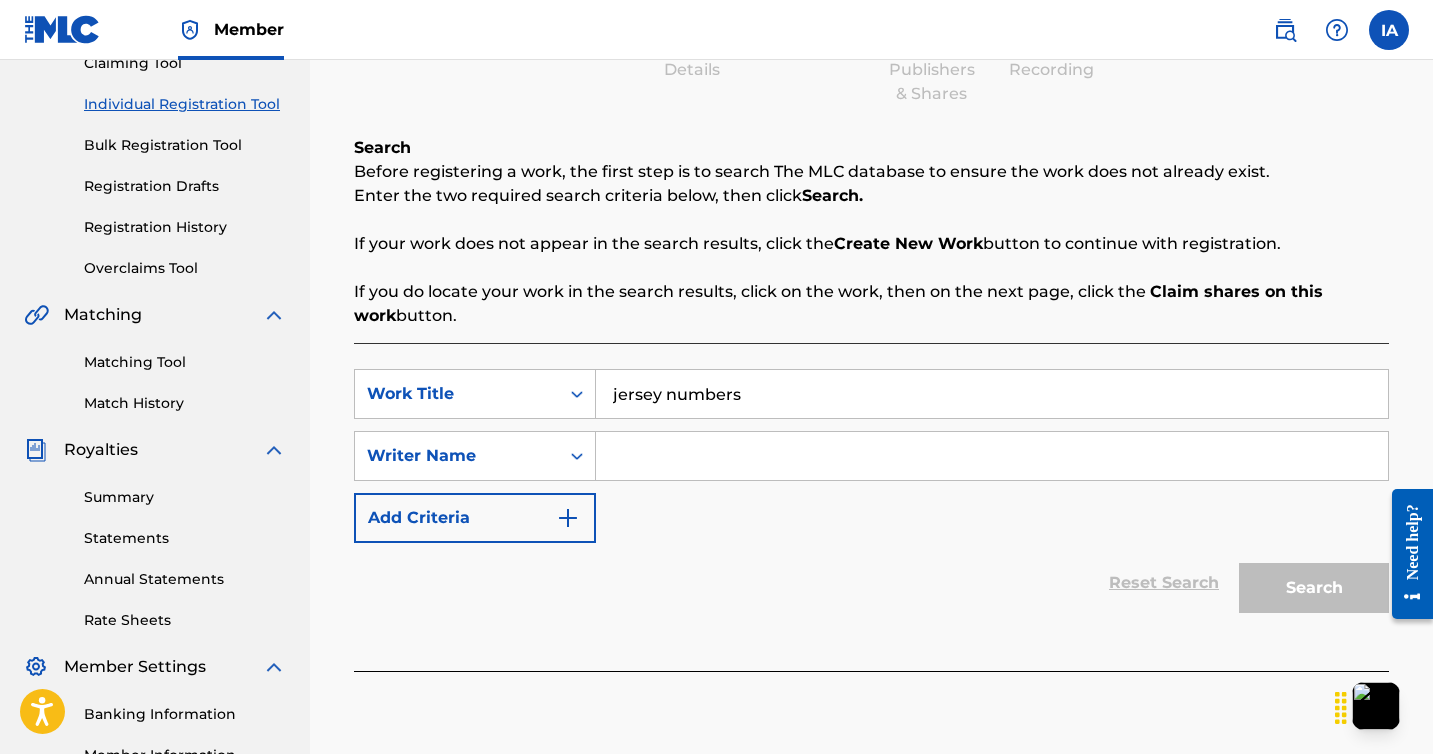click on "jersey numbers" at bounding box center (992, 394) 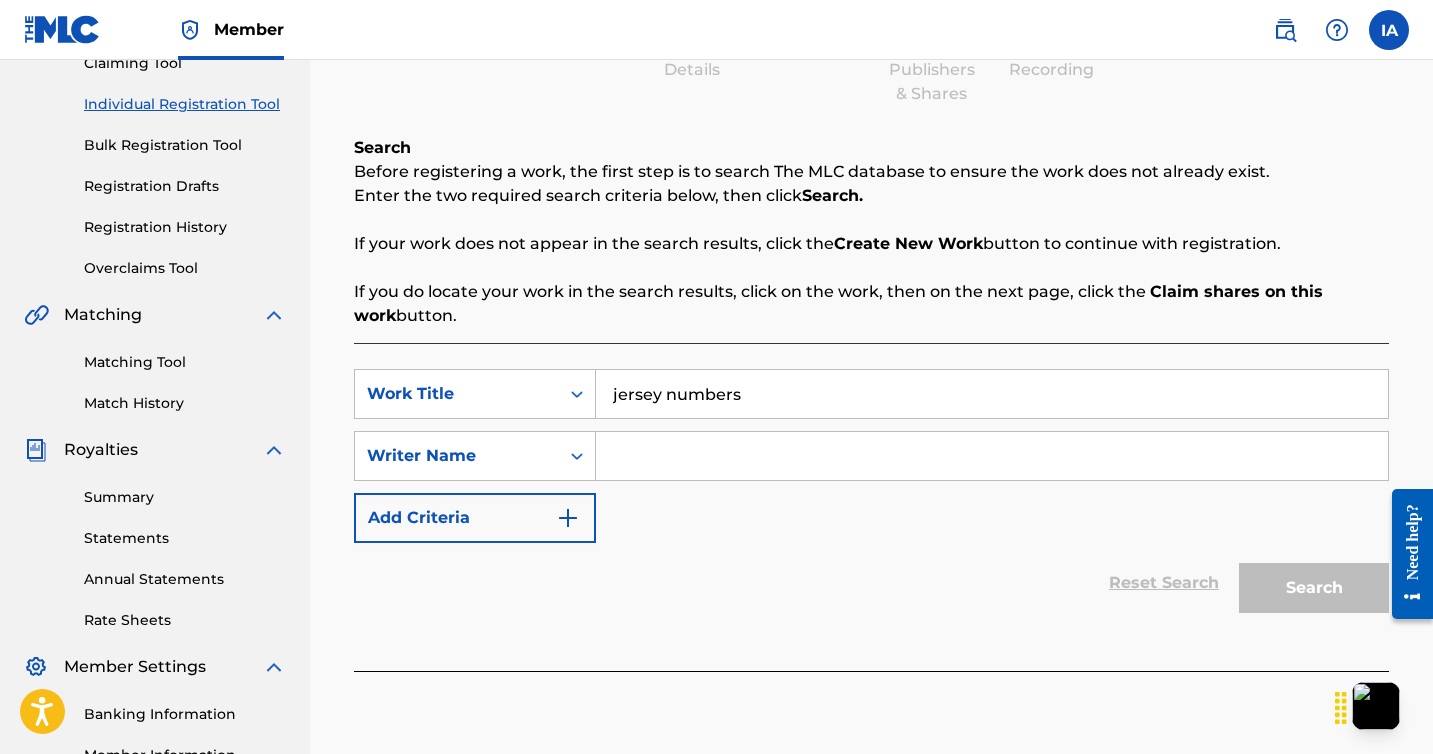 type on "[FIRST] [LAST]" 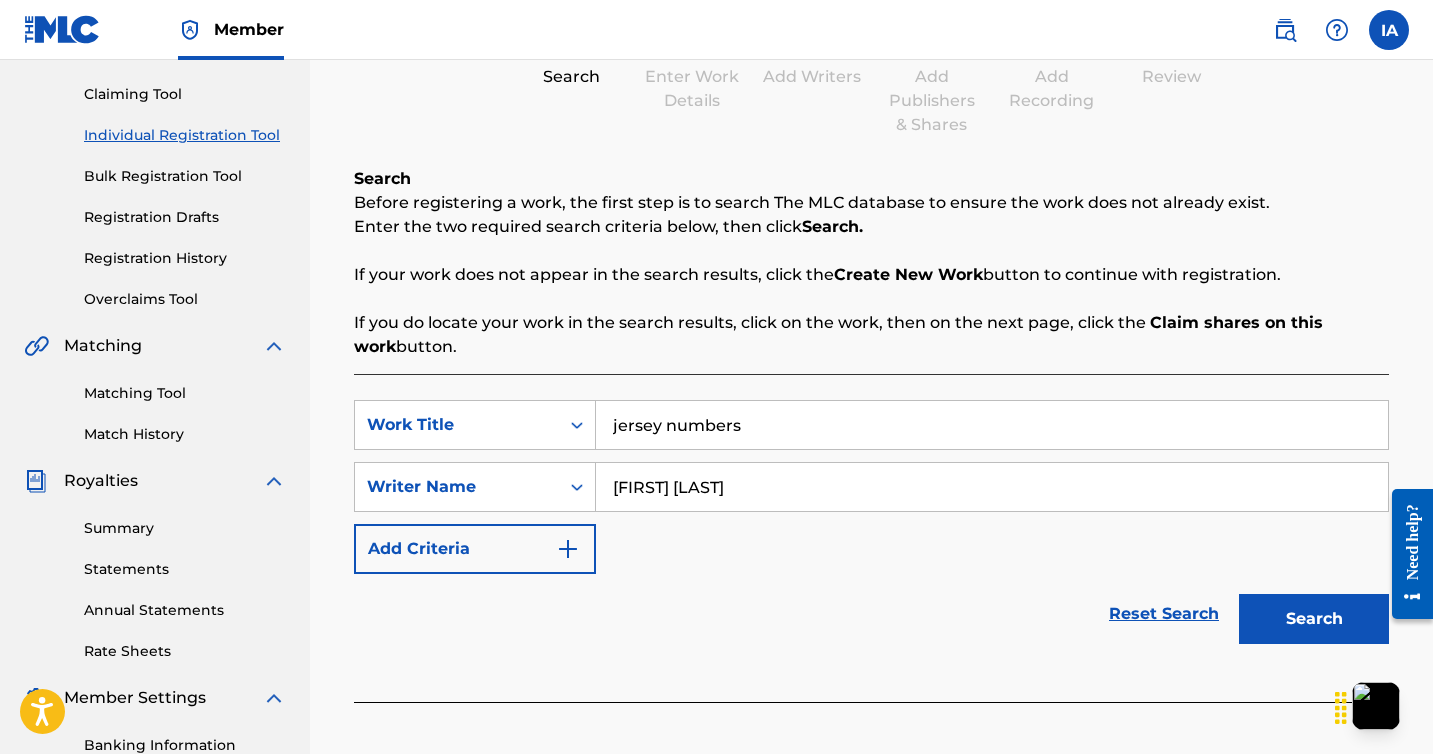 scroll, scrollTop: 197, scrollLeft: 0, axis: vertical 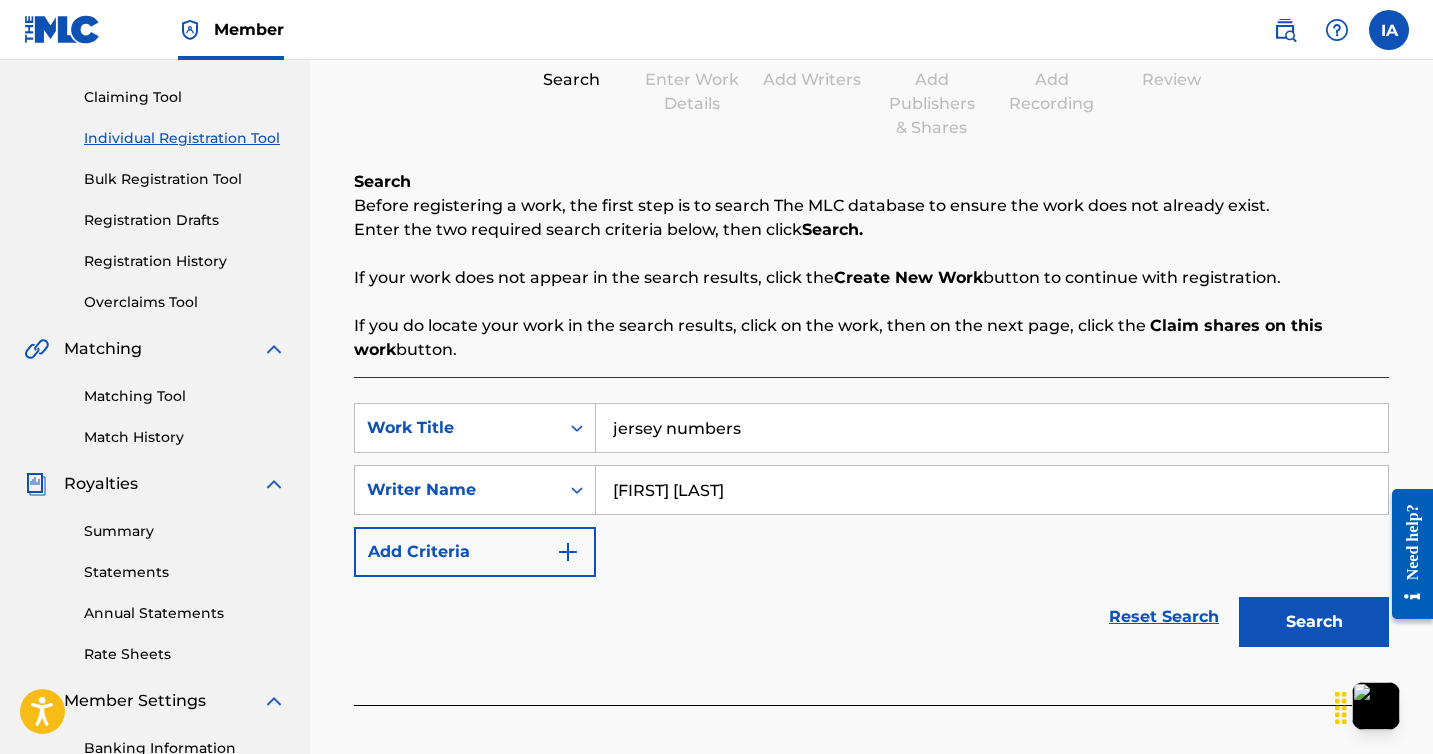 click on "Search" at bounding box center [1314, 622] 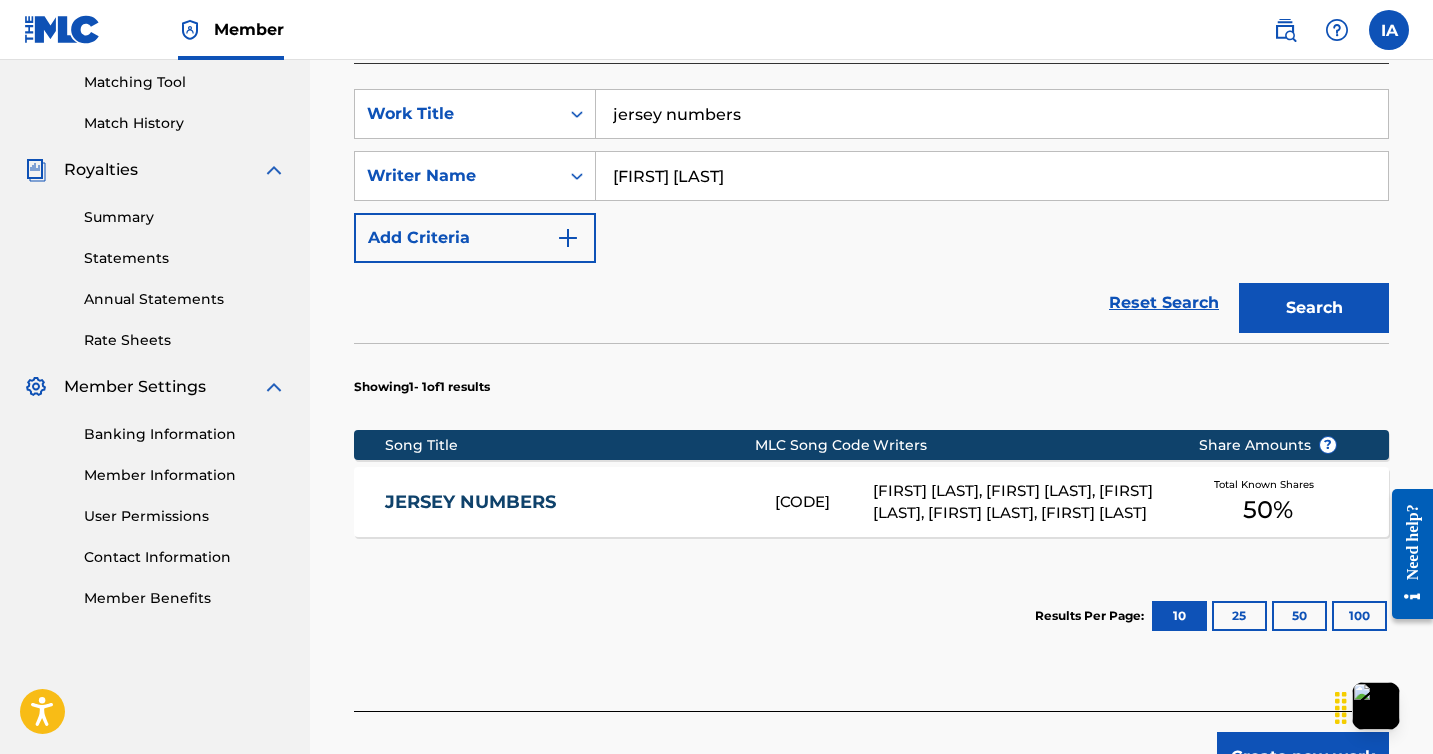 scroll, scrollTop: 515, scrollLeft: 0, axis: vertical 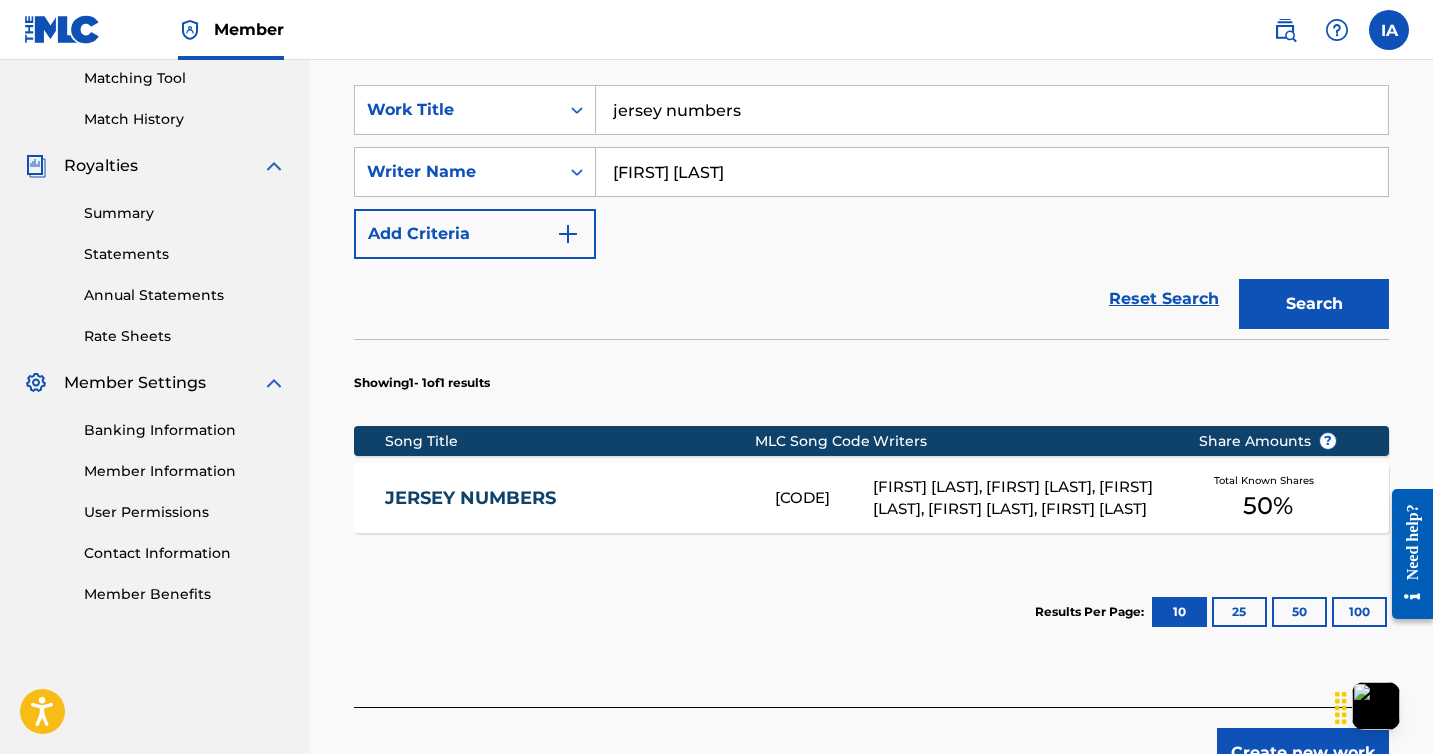 click on "[FIRST] [LAST], [FIRST] [LAST], [FIRST] [LAST], [FIRST] [LAST], [FIRST] [LAST]" at bounding box center (1020, 498) 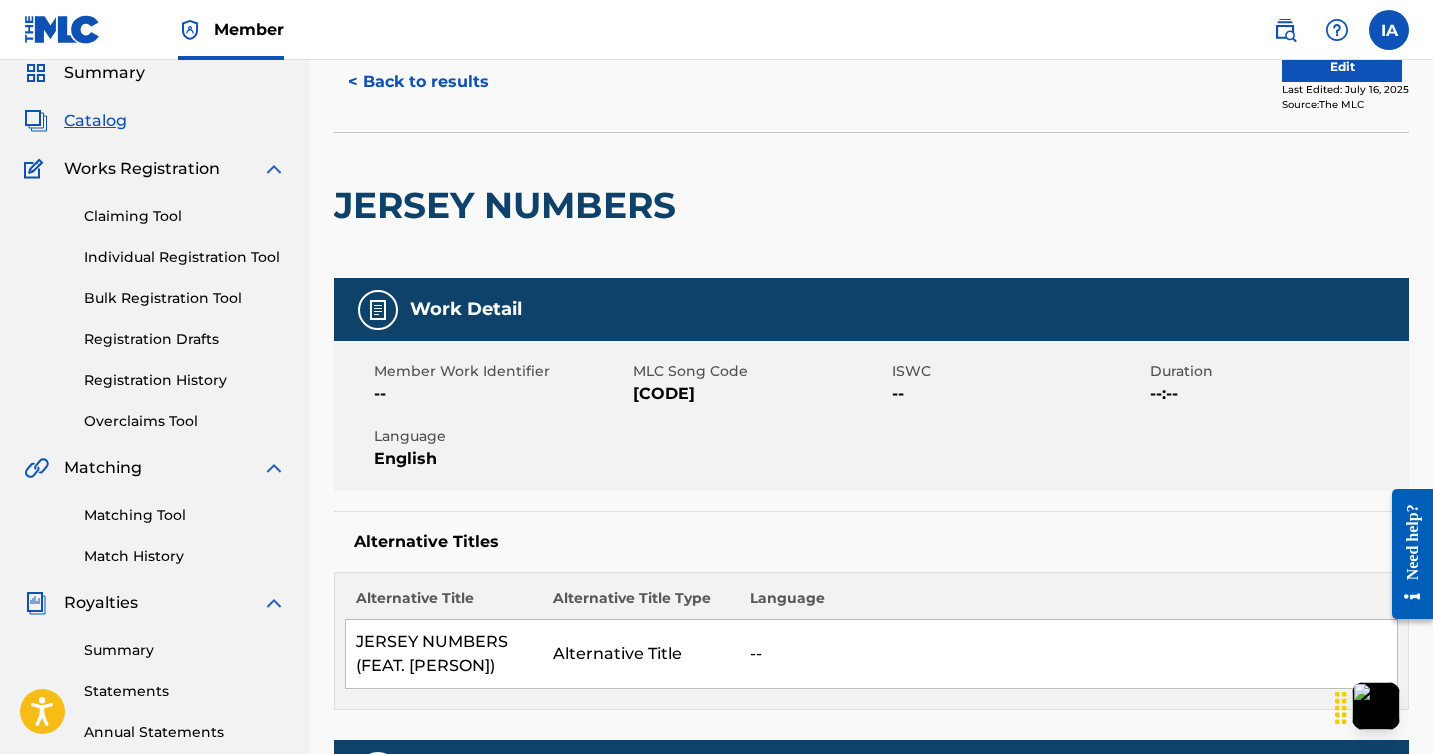 scroll, scrollTop: 0, scrollLeft: 0, axis: both 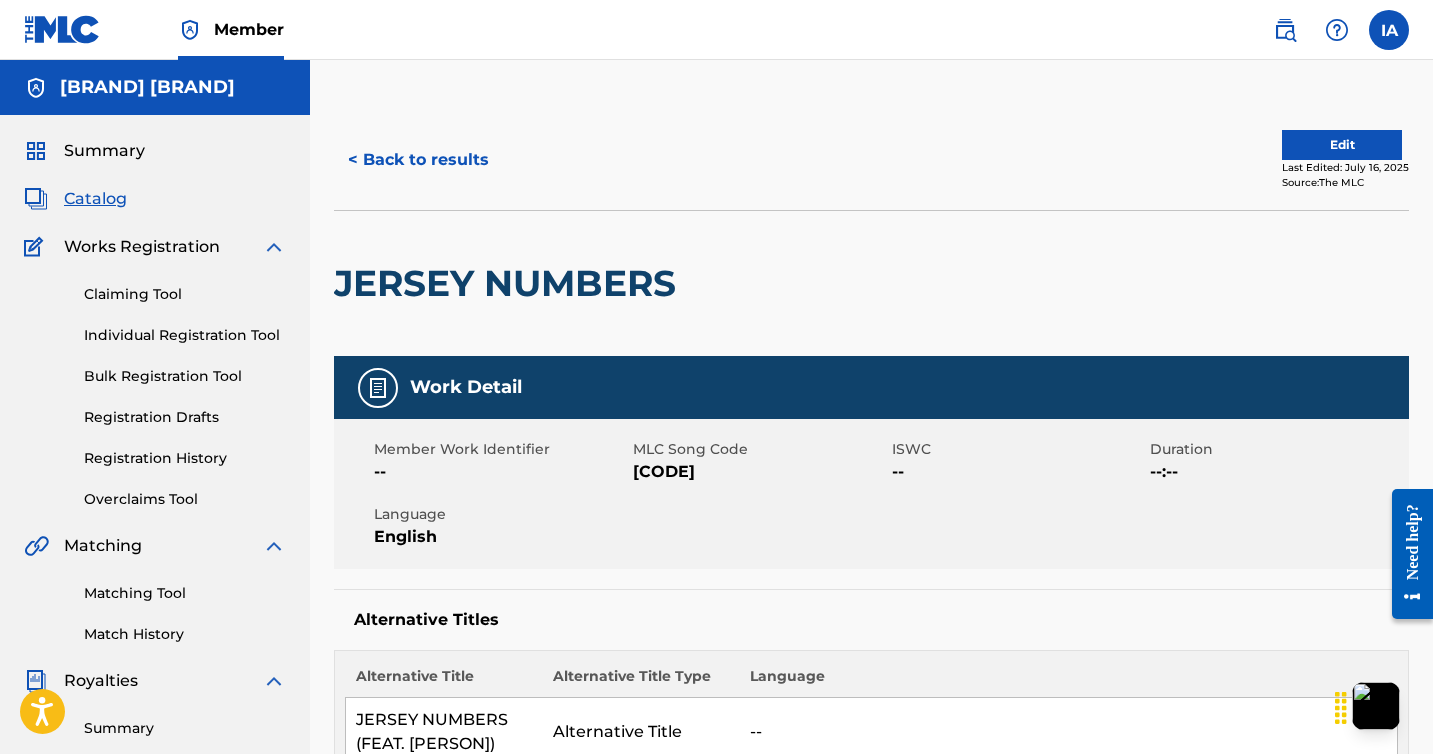 click on "Summary" at bounding box center (104, 151) 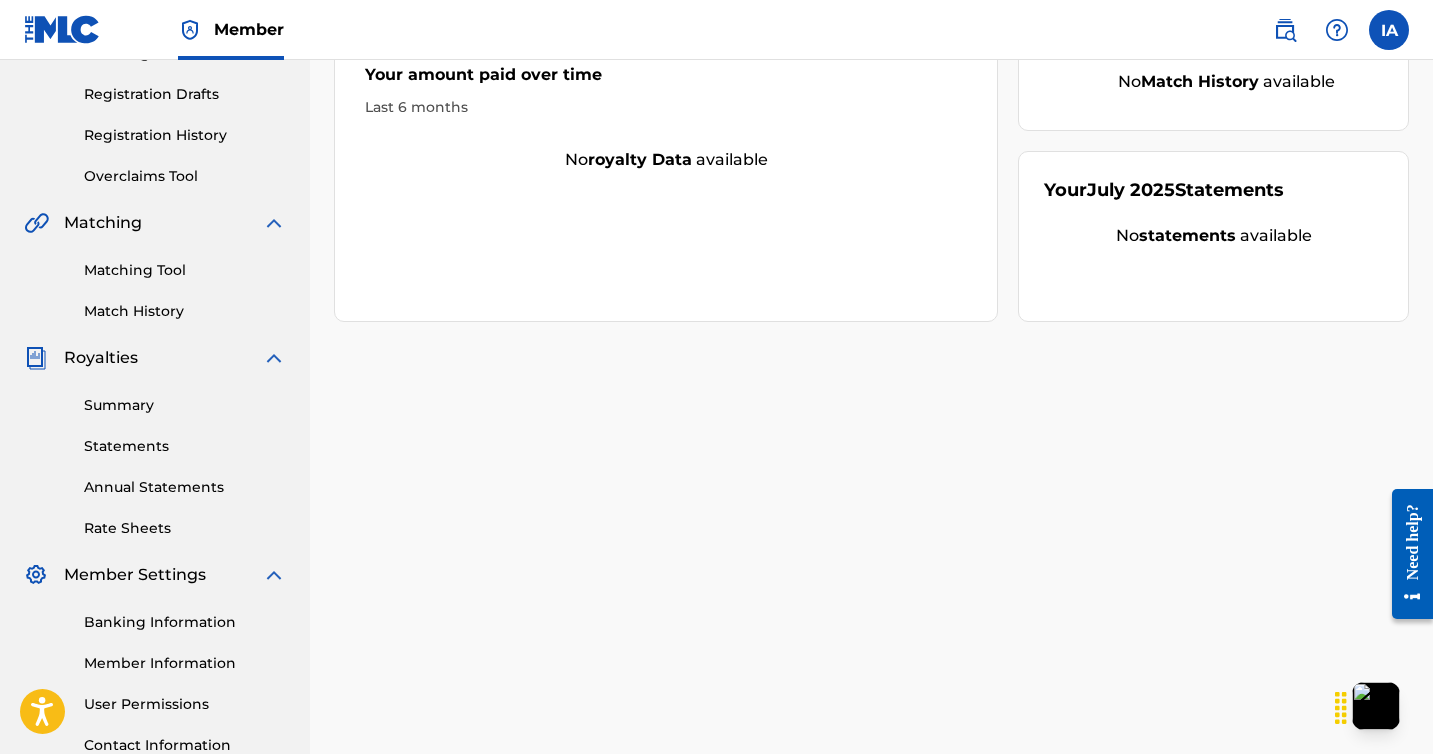 scroll, scrollTop: 486, scrollLeft: 0, axis: vertical 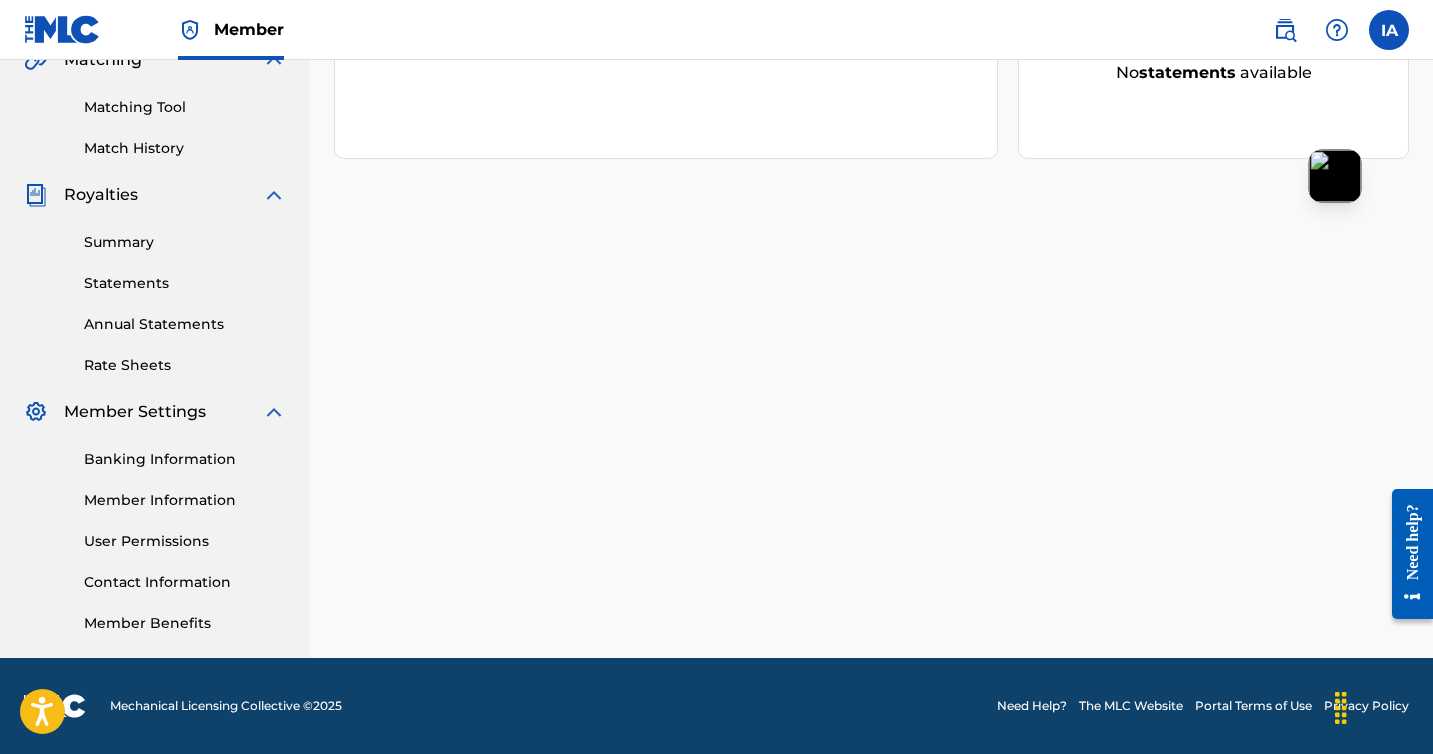 drag, startPoint x: 1375, startPoint y: 704, endPoint x: 1336, endPoint y: 176, distance: 529.43835 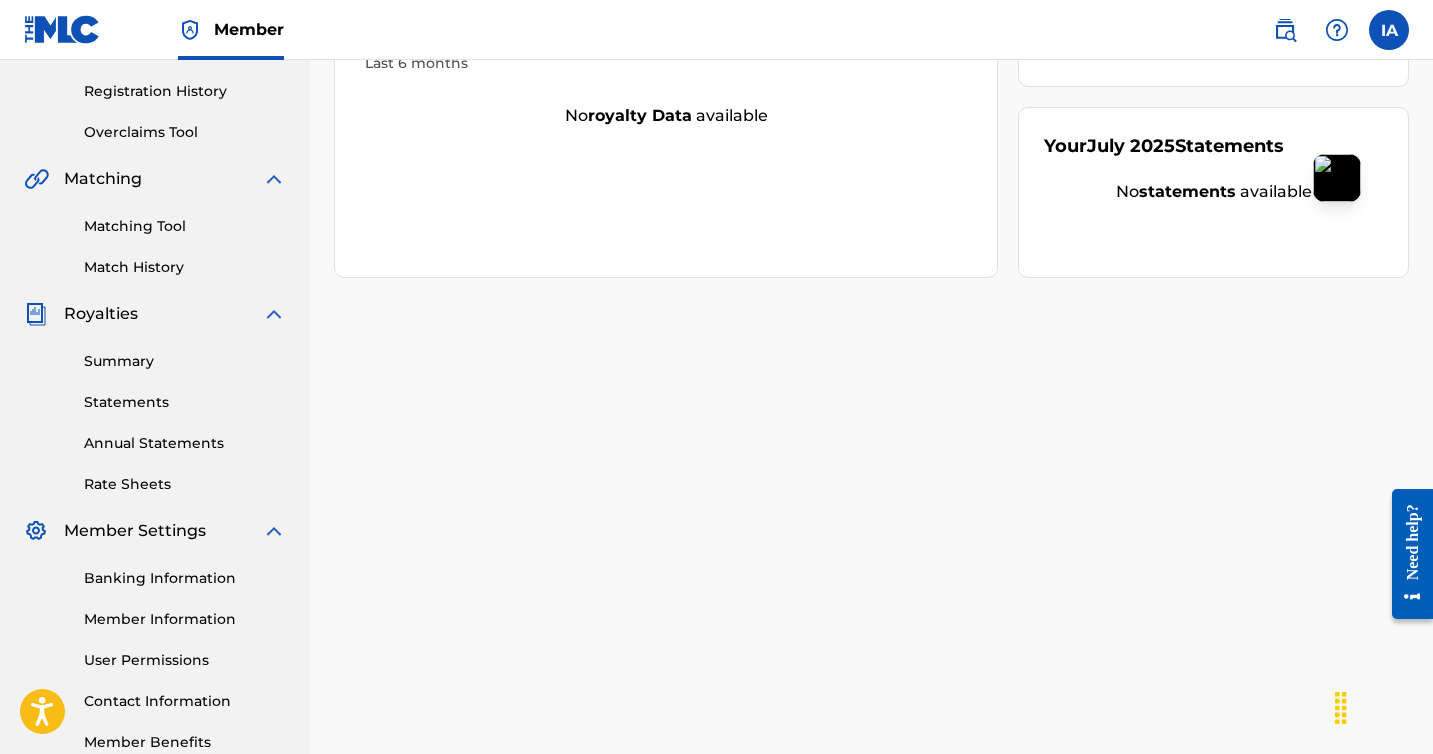 scroll, scrollTop: 328, scrollLeft: 0, axis: vertical 